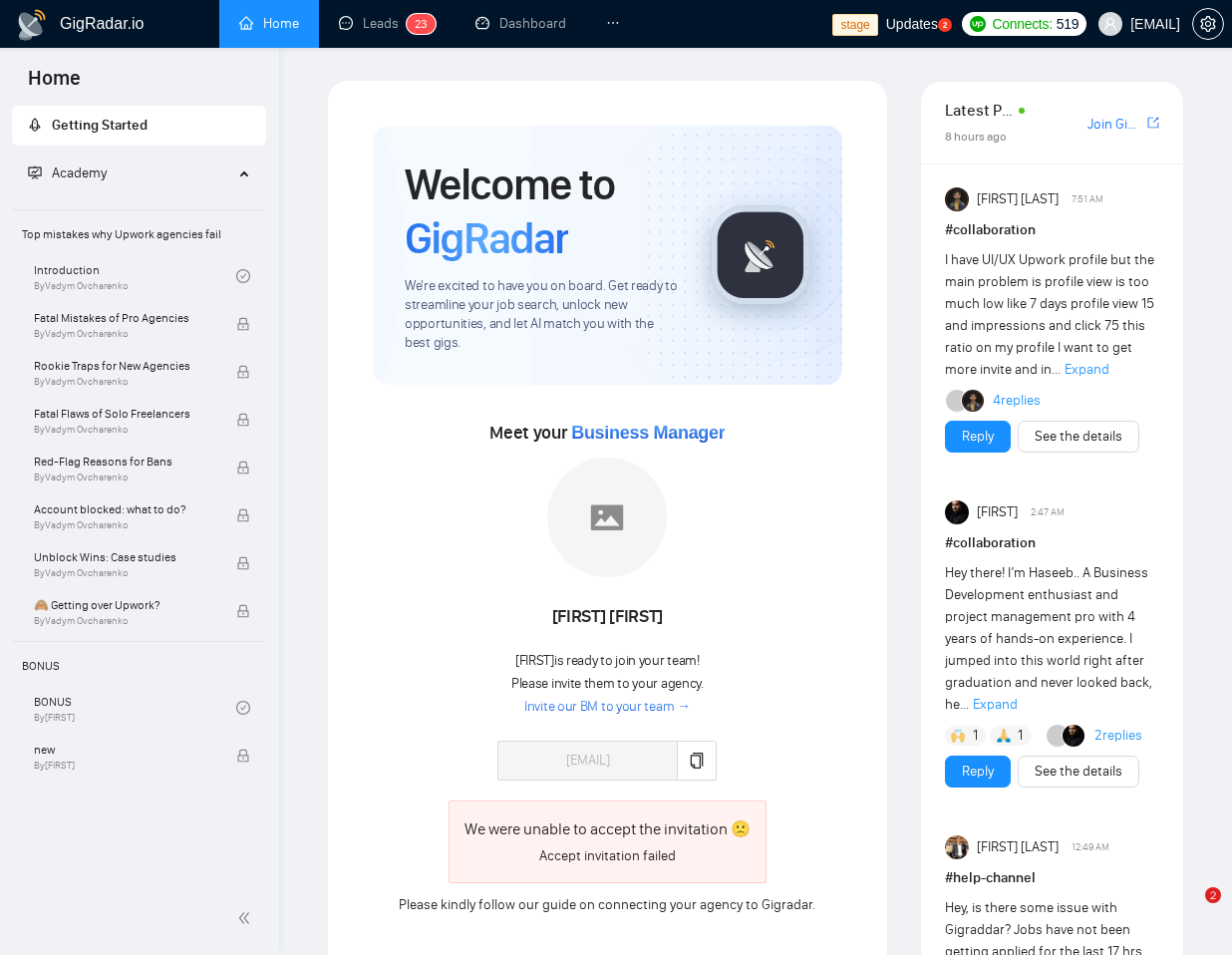 scroll, scrollTop: 156, scrollLeft: 0, axis: vertical 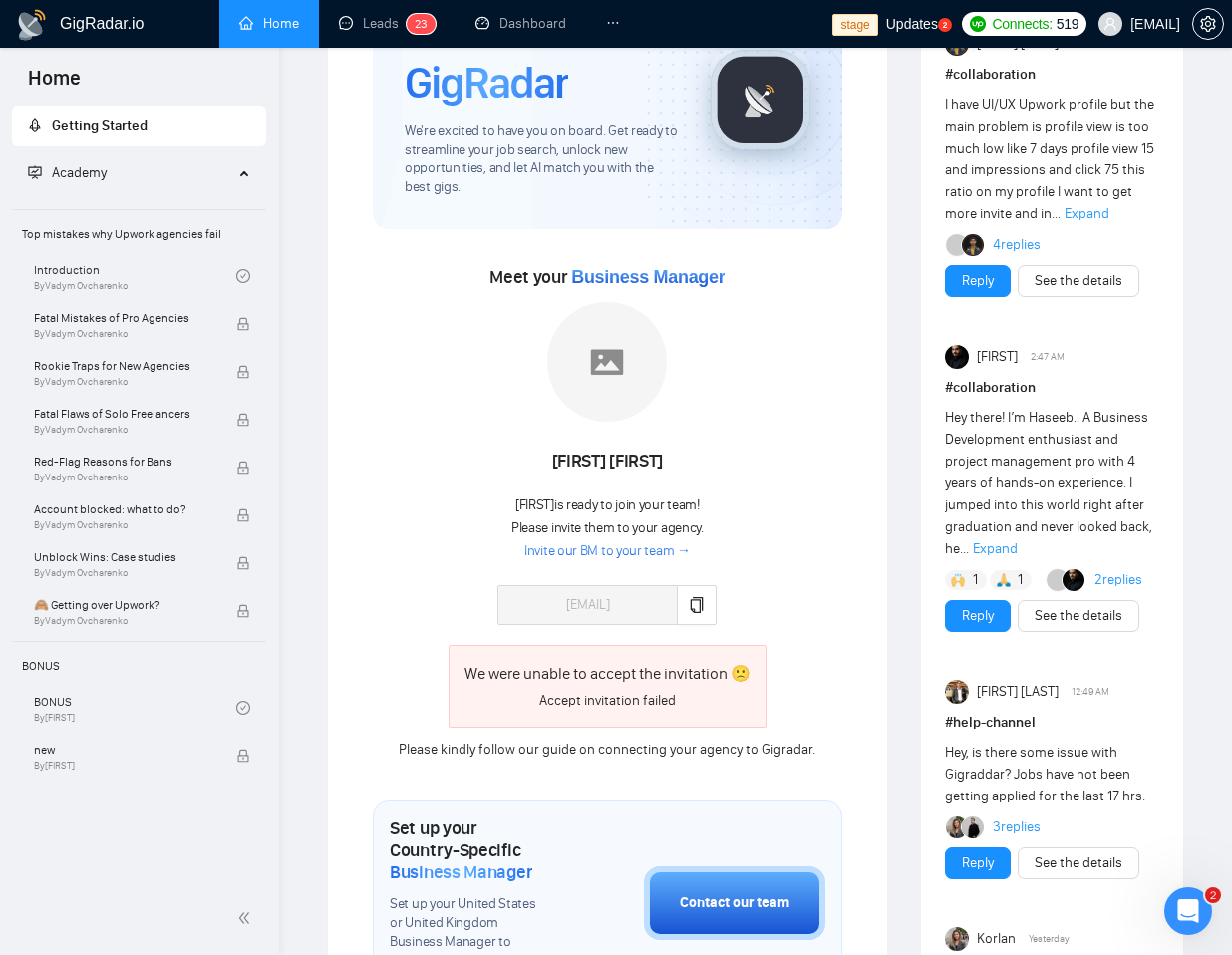 click 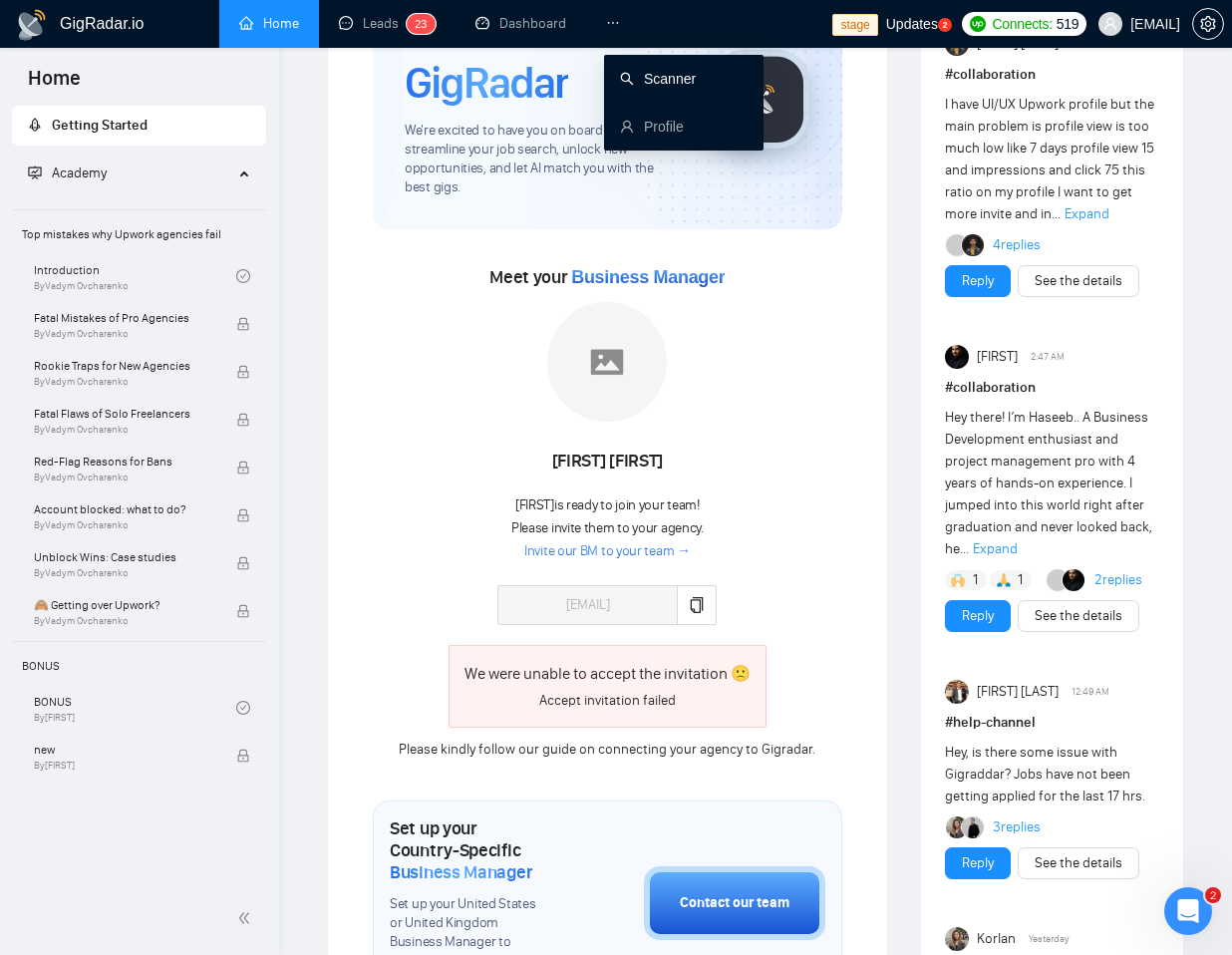 click on "Scanner" at bounding box center [658, 79] 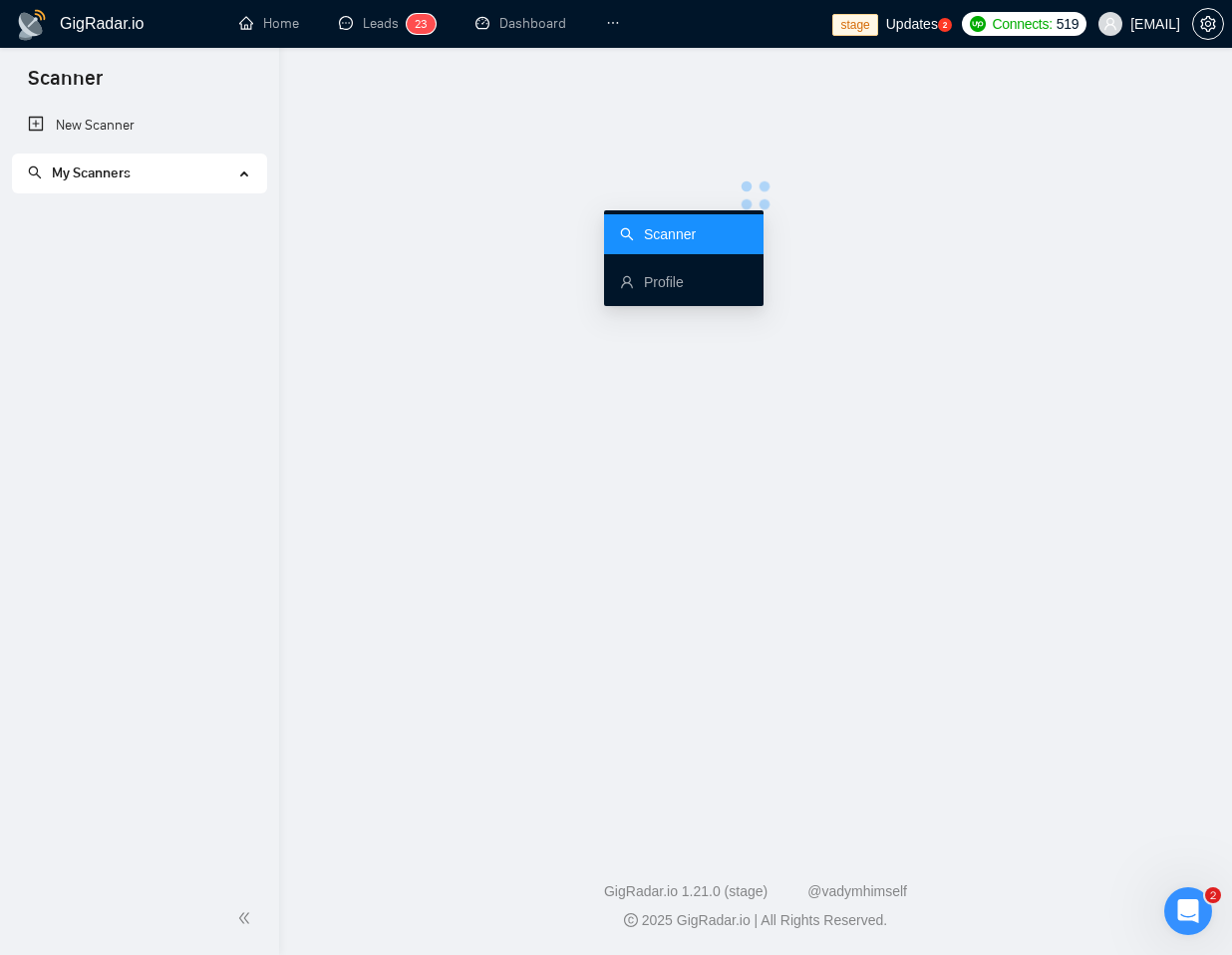 scroll, scrollTop: 0, scrollLeft: 0, axis: both 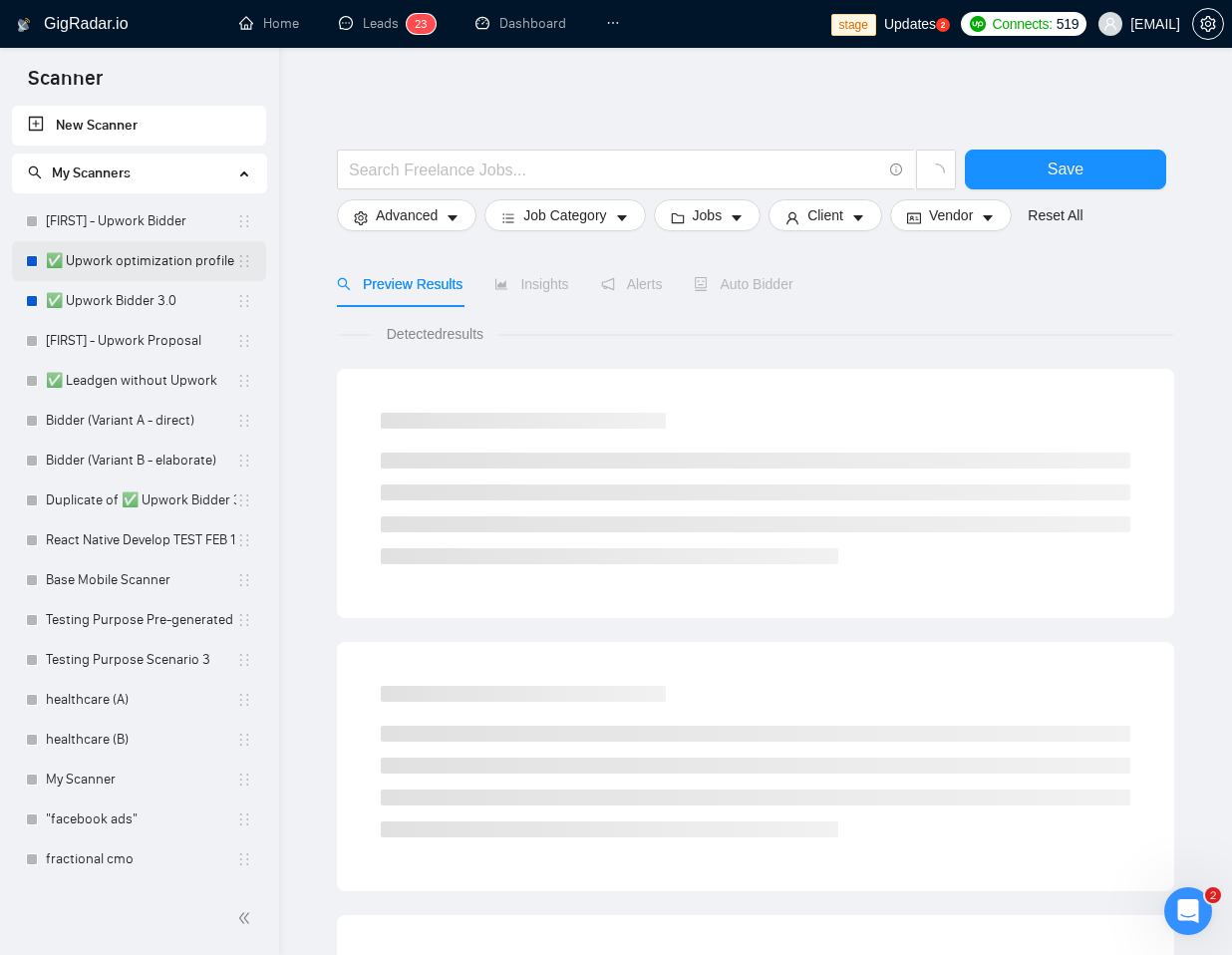 click on "✅ Upwork optimization profile" at bounding box center [141, 261] 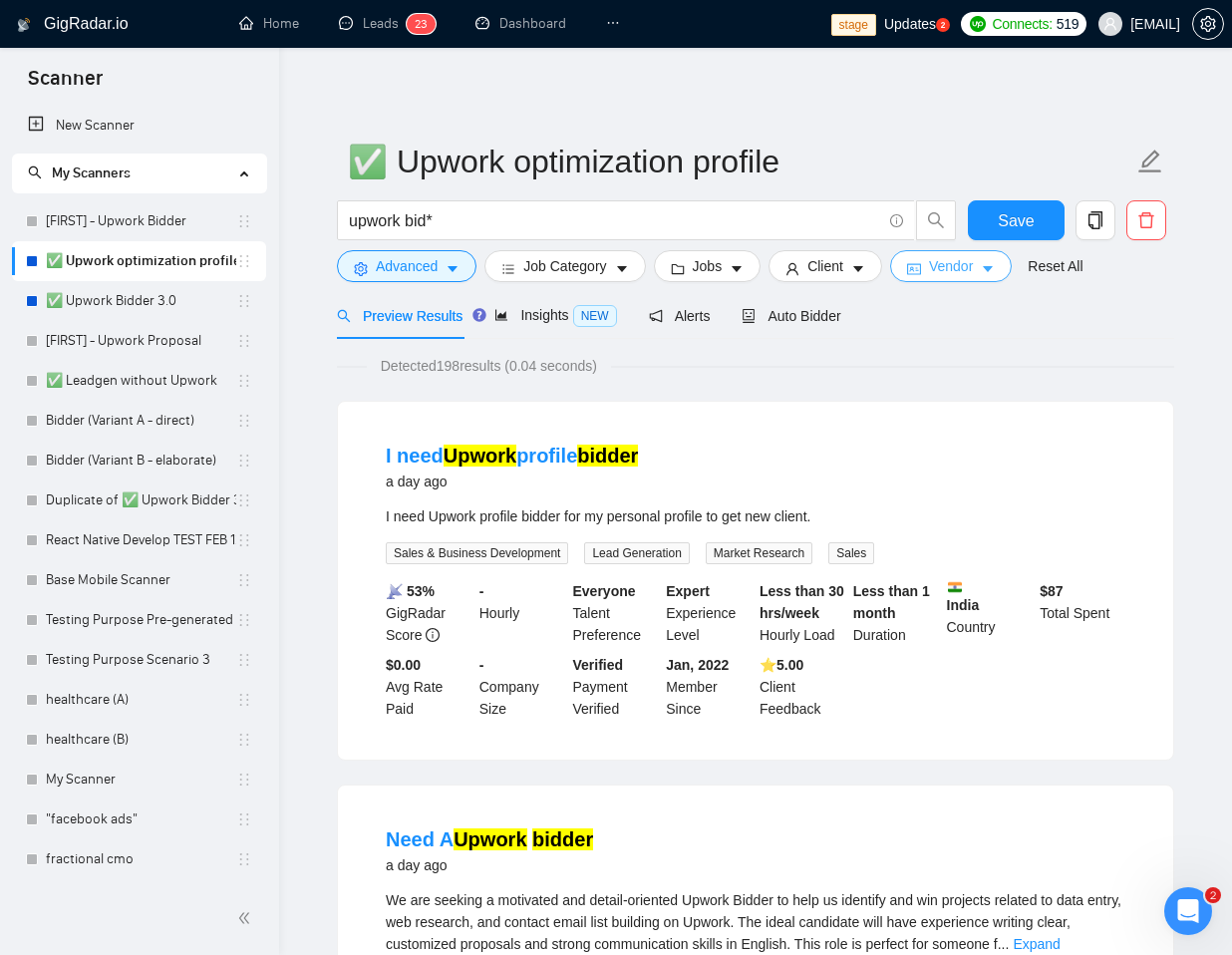 click 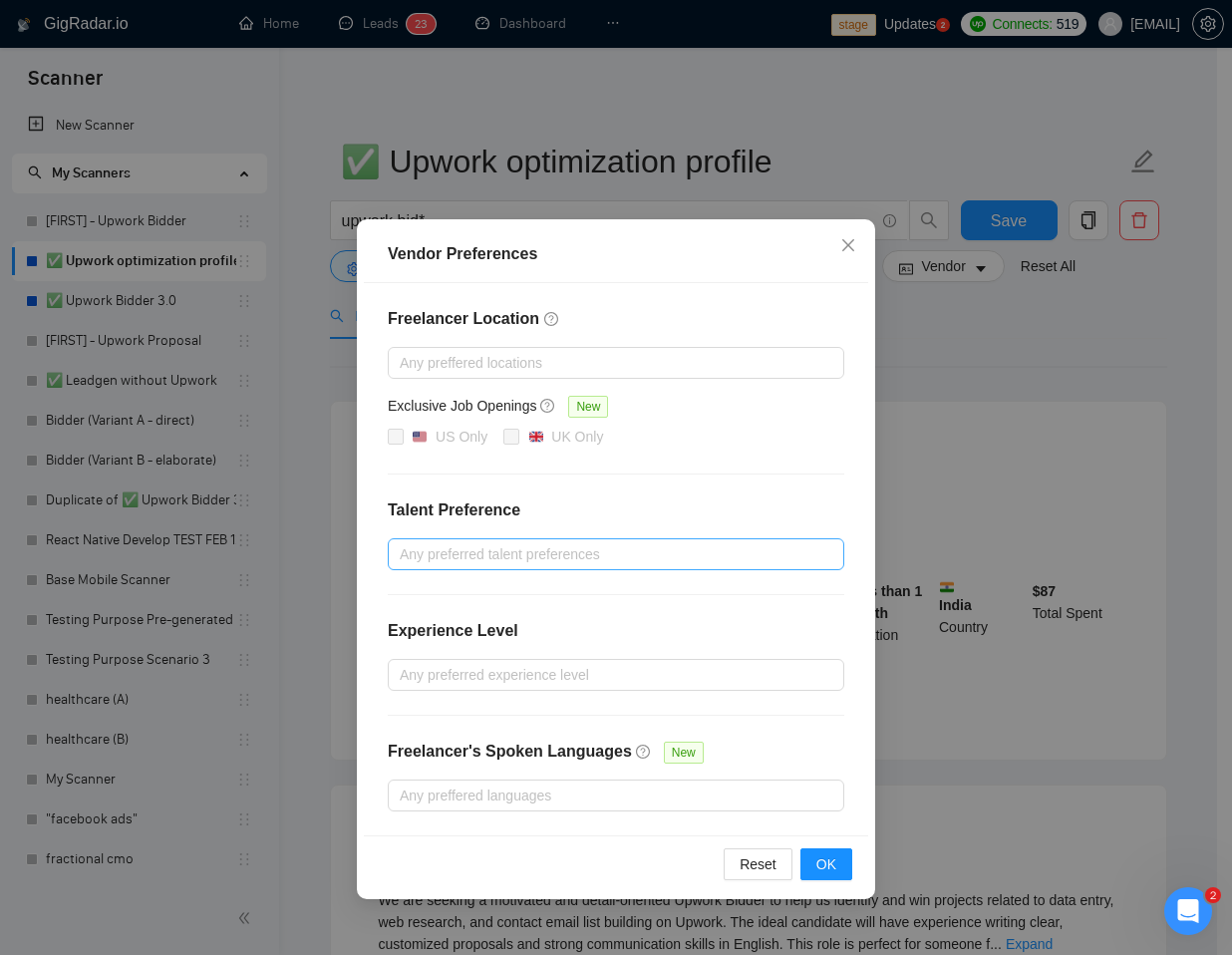 click at bounding box center (606, 554) 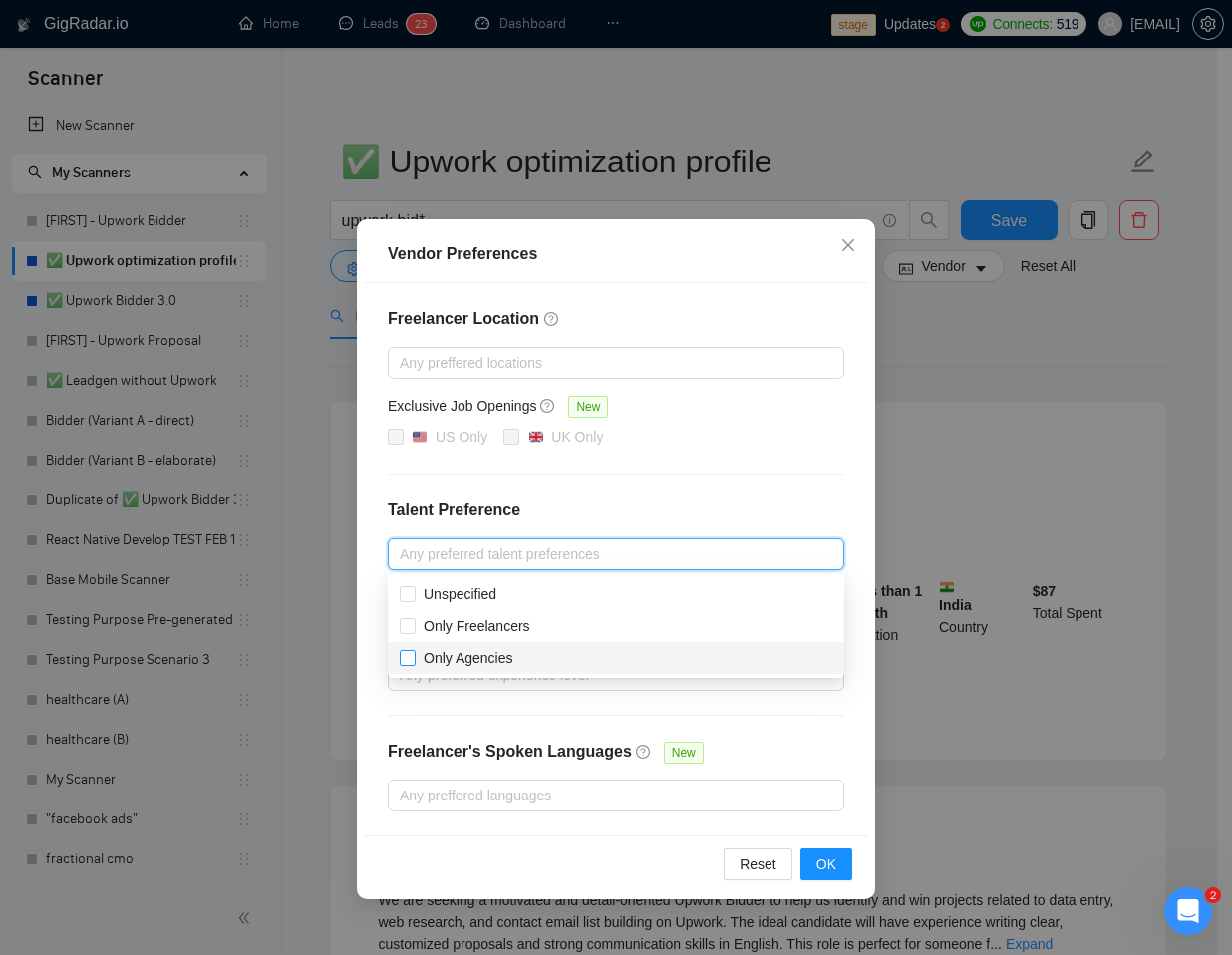 click on "Only Agencies" at bounding box center [468, 658] 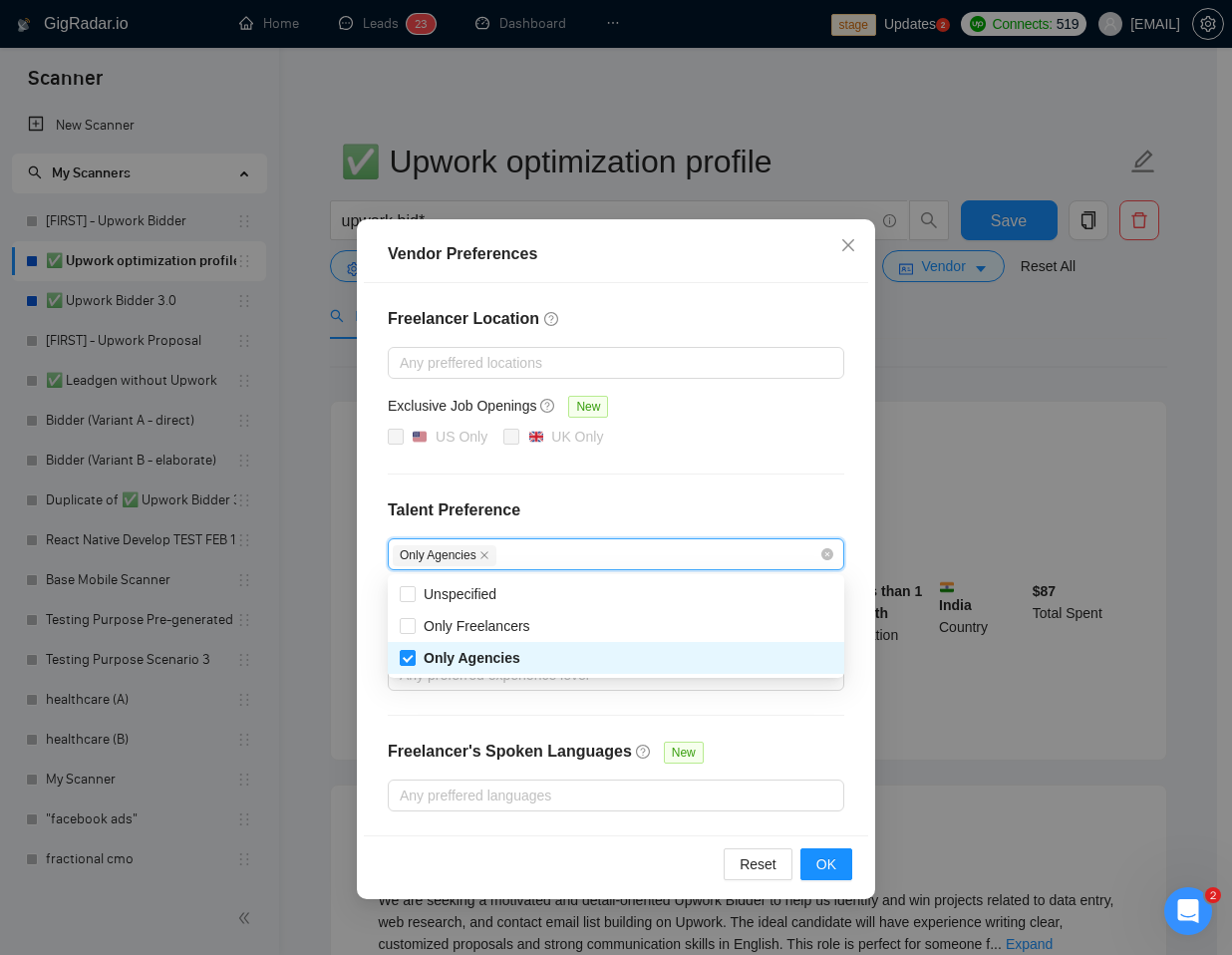 click on "Freelancer Location     Any preffered locations Exclusive Job Openings New US Only UK Only Talent Preference Only Agencies   Experience Level   Any preferred experience level Freelancer's Spoken Languages New   Any preffered languages" at bounding box center (616, 559) 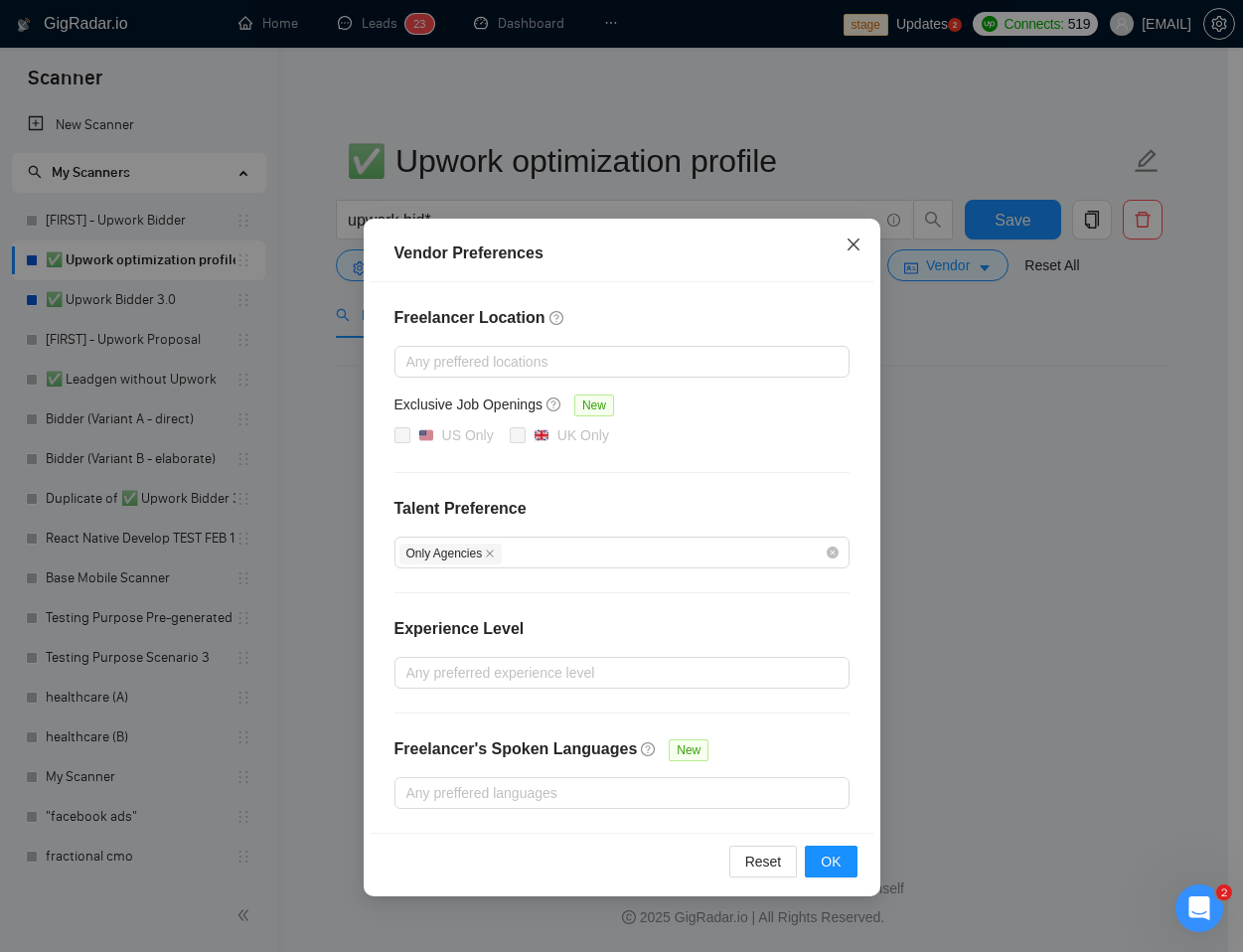 click 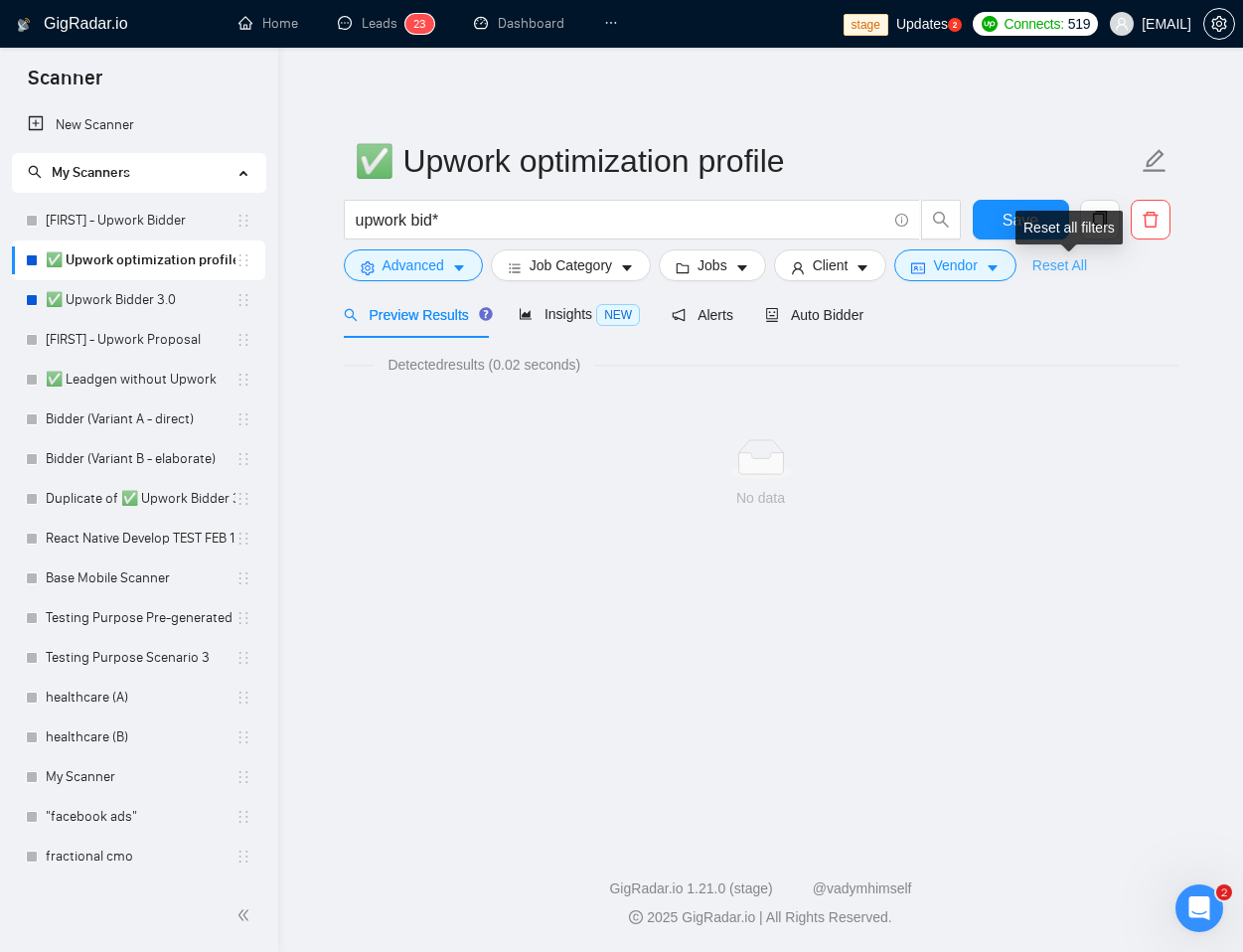 click on "Reset All" at bounding box center (1059, 265) 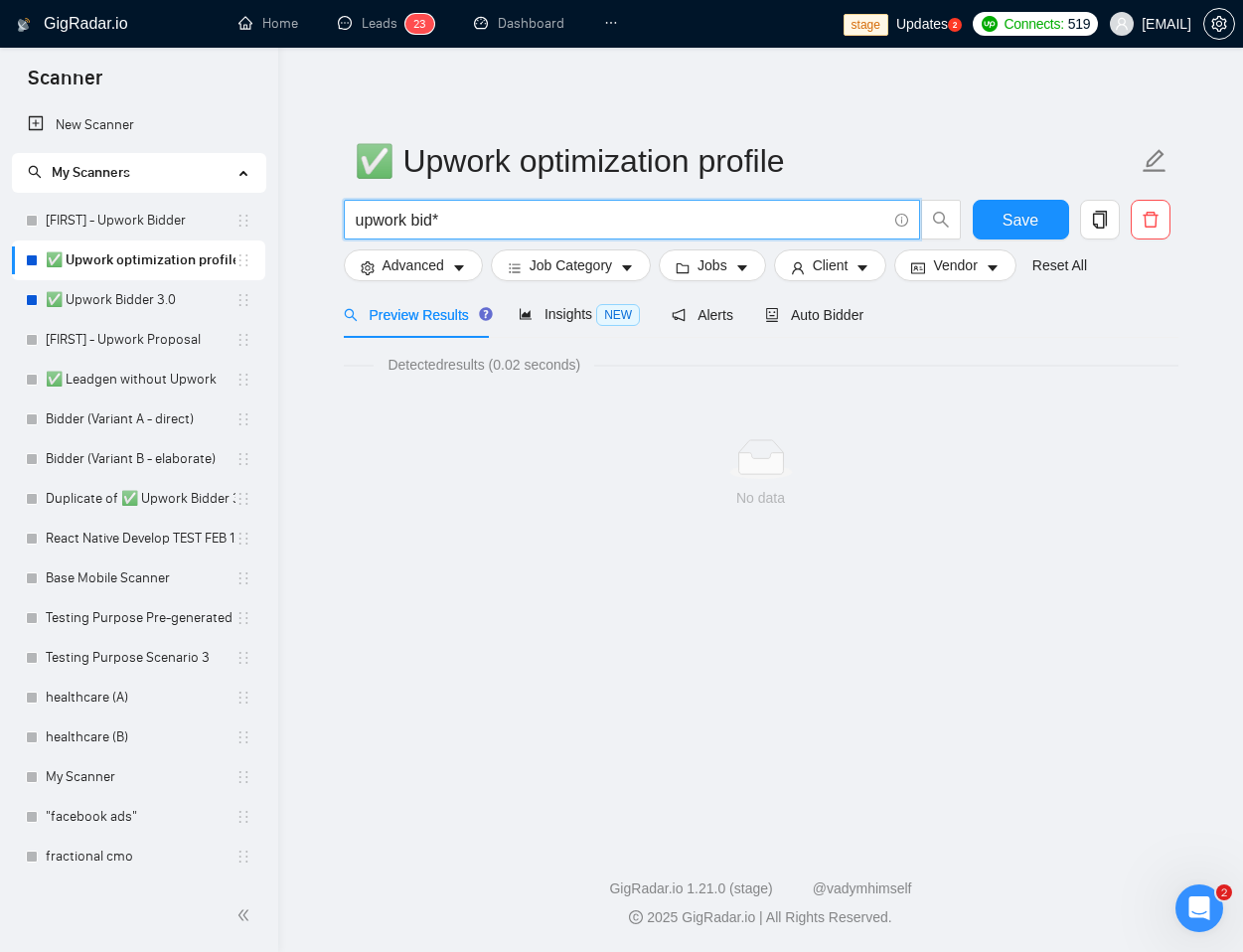 drag, startPoint x: 555, startPoint y: 227, endPoint x: 81, endPoint y: 174, distance: 476.95388 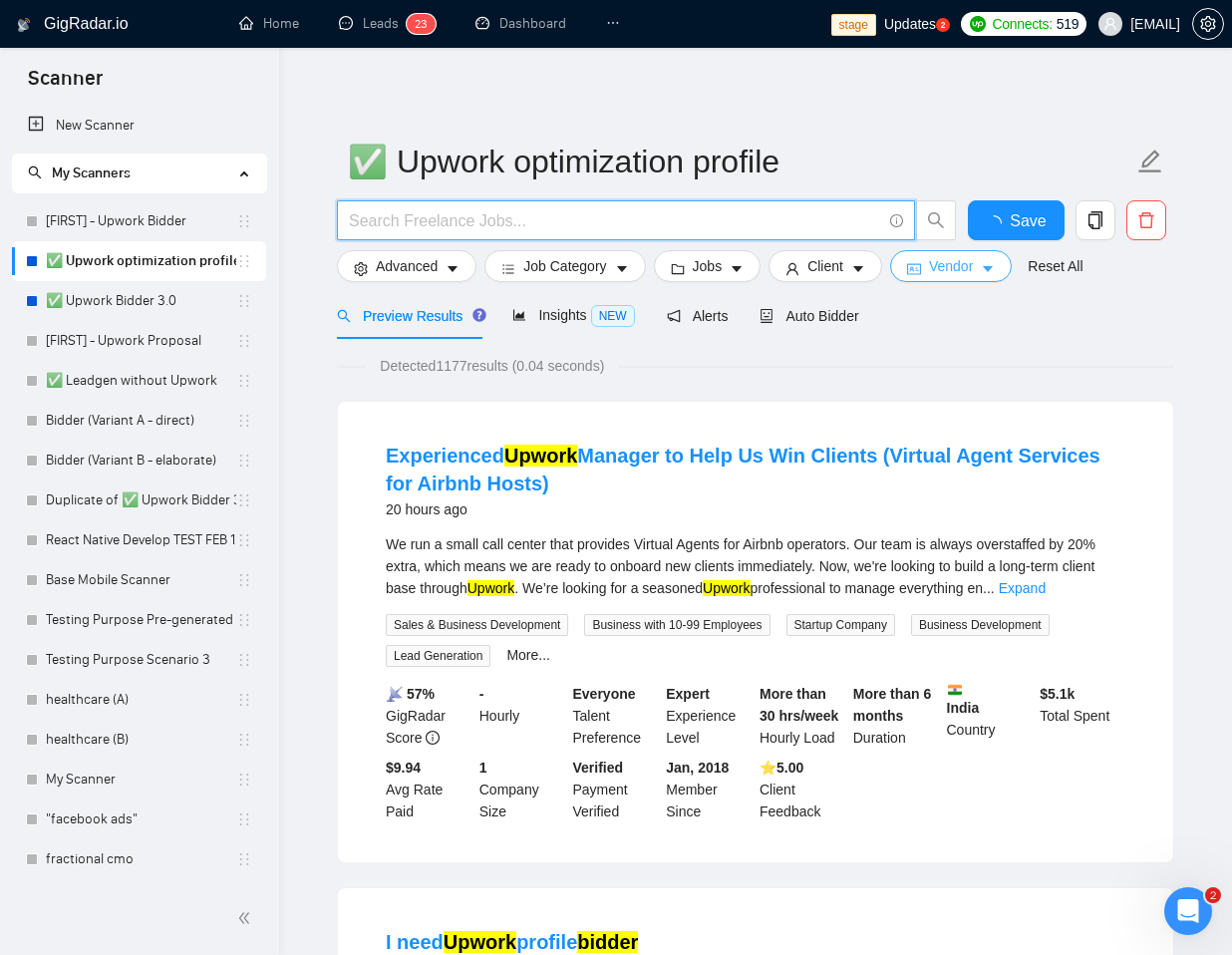 type 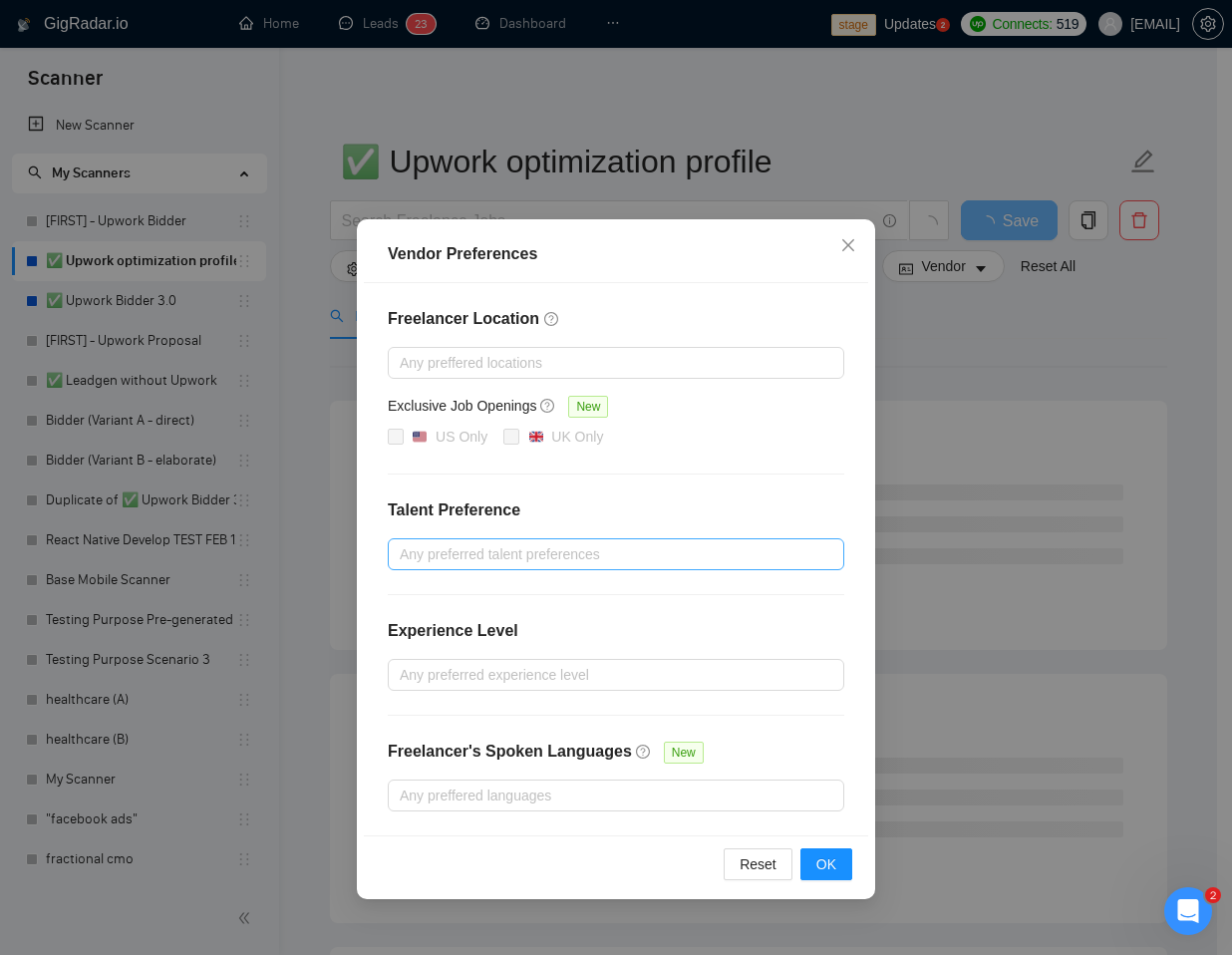 click at bounding box center (606, 554) 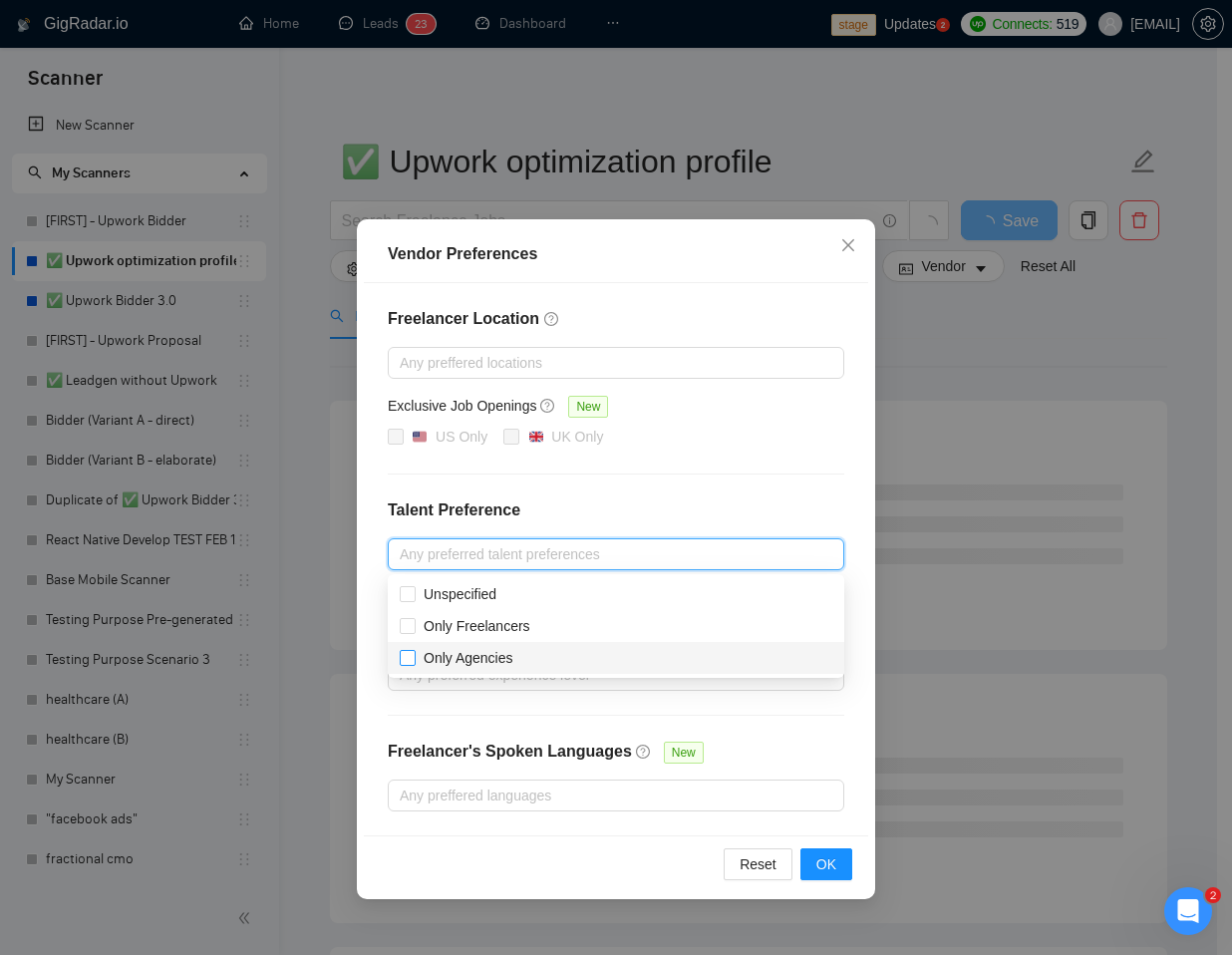 click on "Only Agencies" at bounding box center (468, 658) 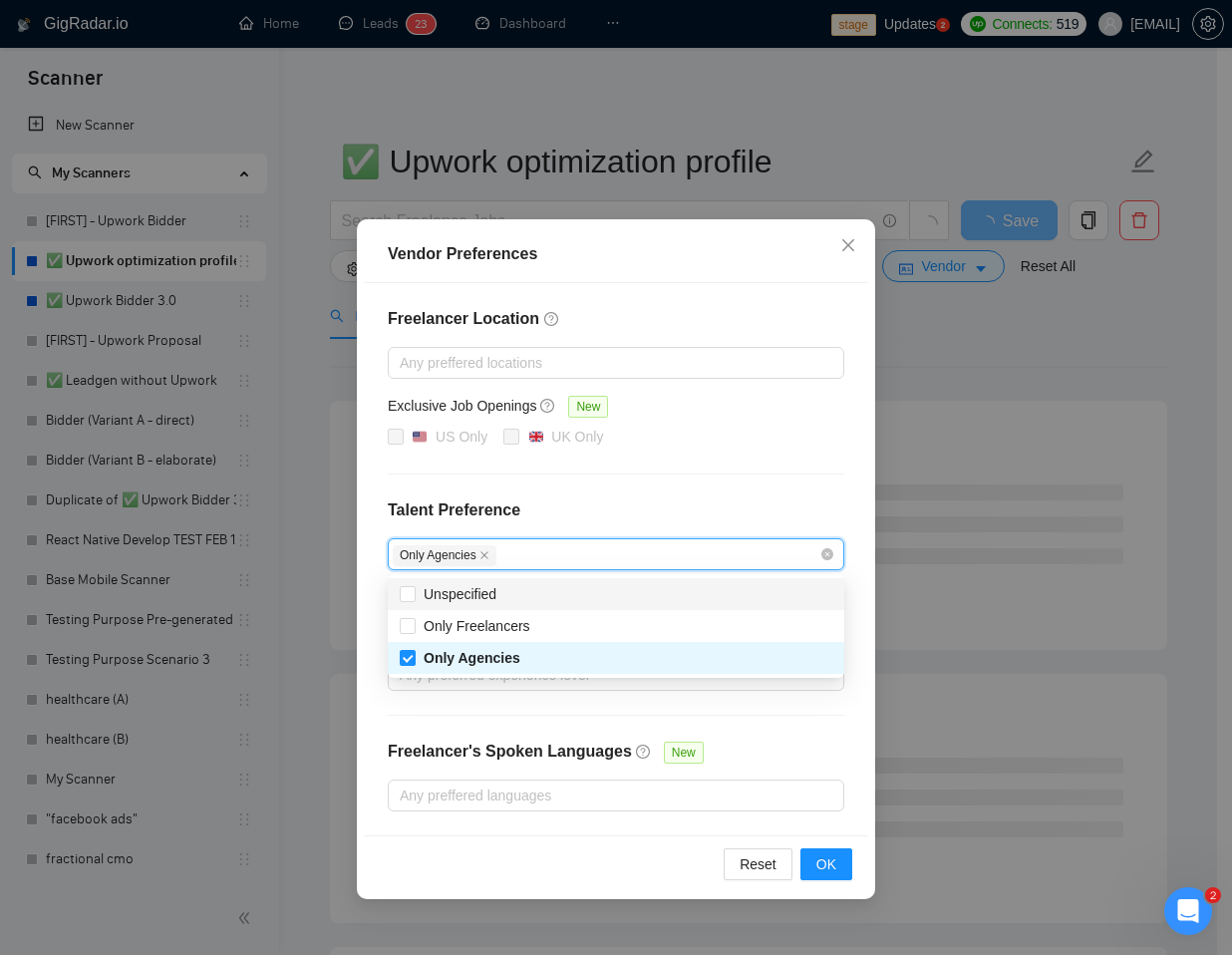 click on "Freelancer Location     Any preffered locations Exclusive Job Openings New US Only UK Only Talent Preference Only Agencies   Experience Level   Any preferred experience level Freelancer's Spoken Languages New   Any preffered languages" at bounding box center [616, 559] 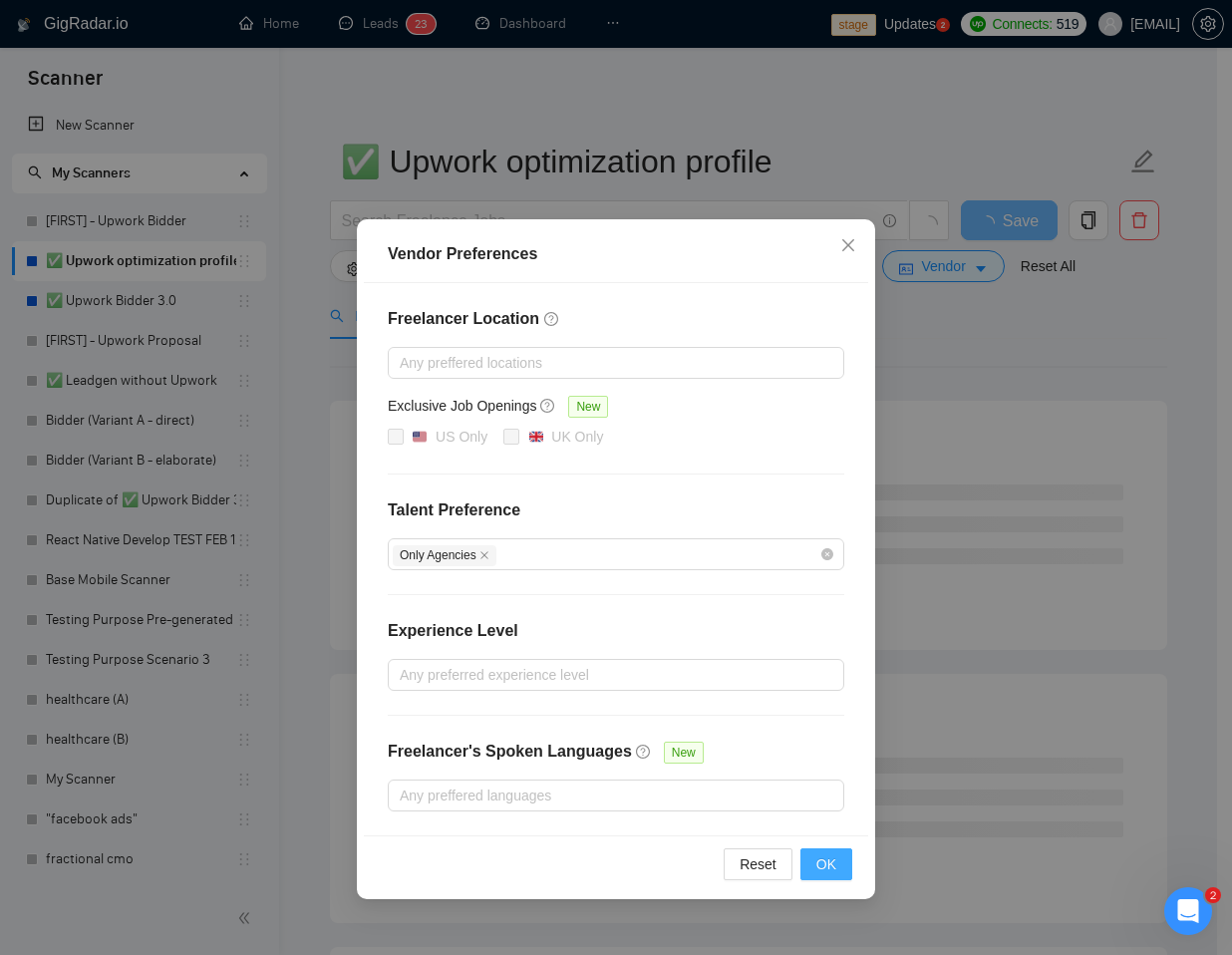 click on "OK" at bounding box center [826, 864] 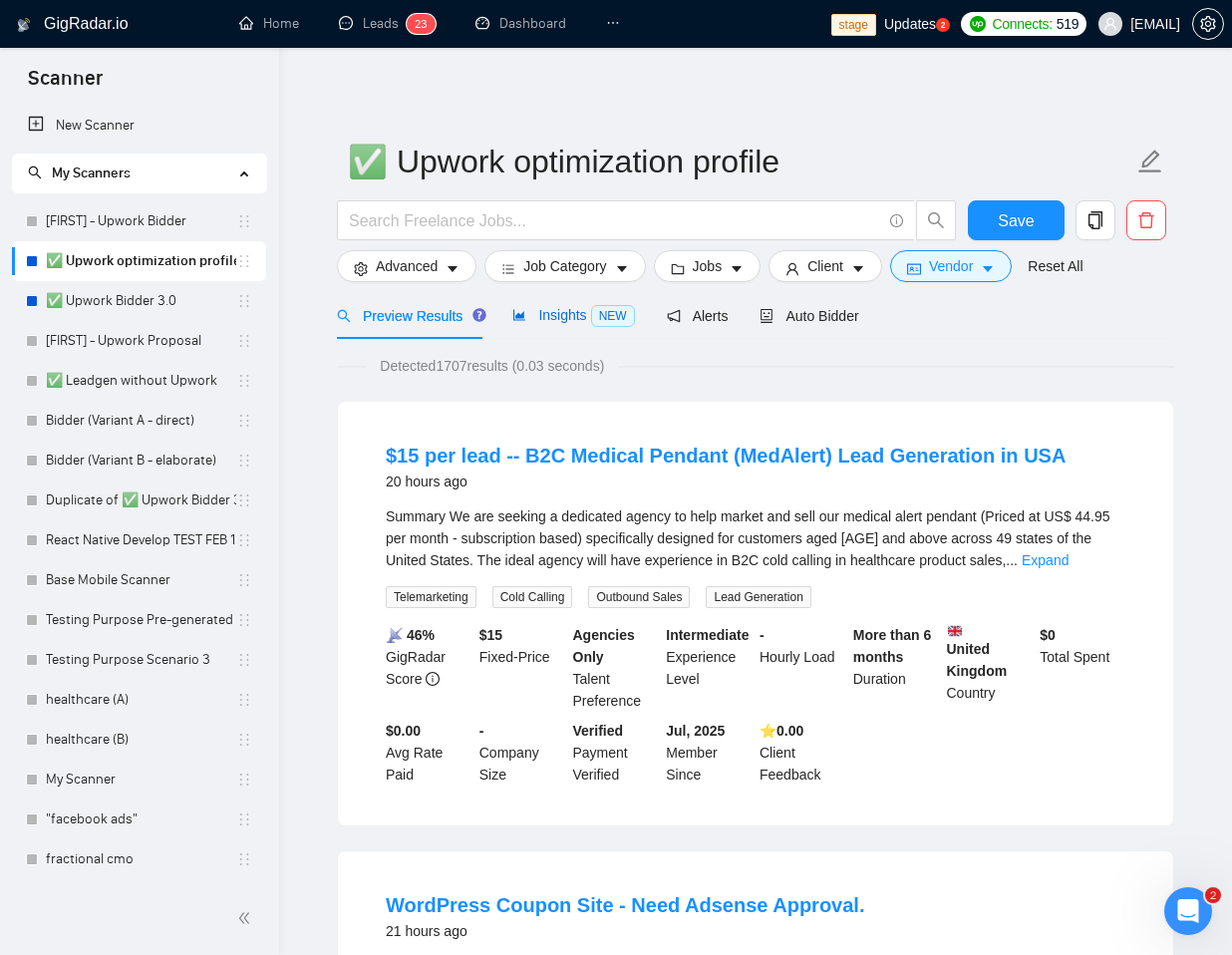 click on "Insights NEW" at bounding box center (573, 315) 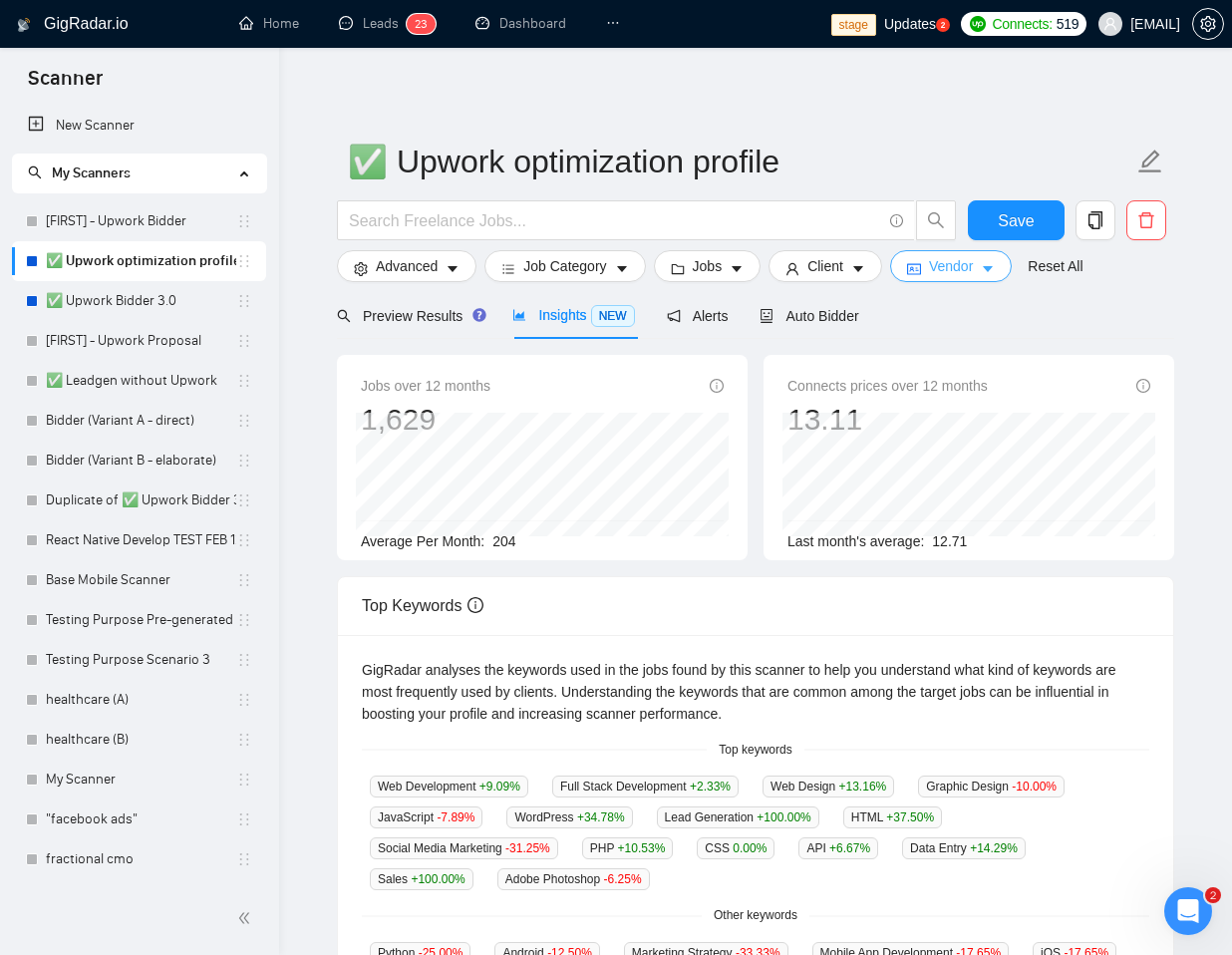 click 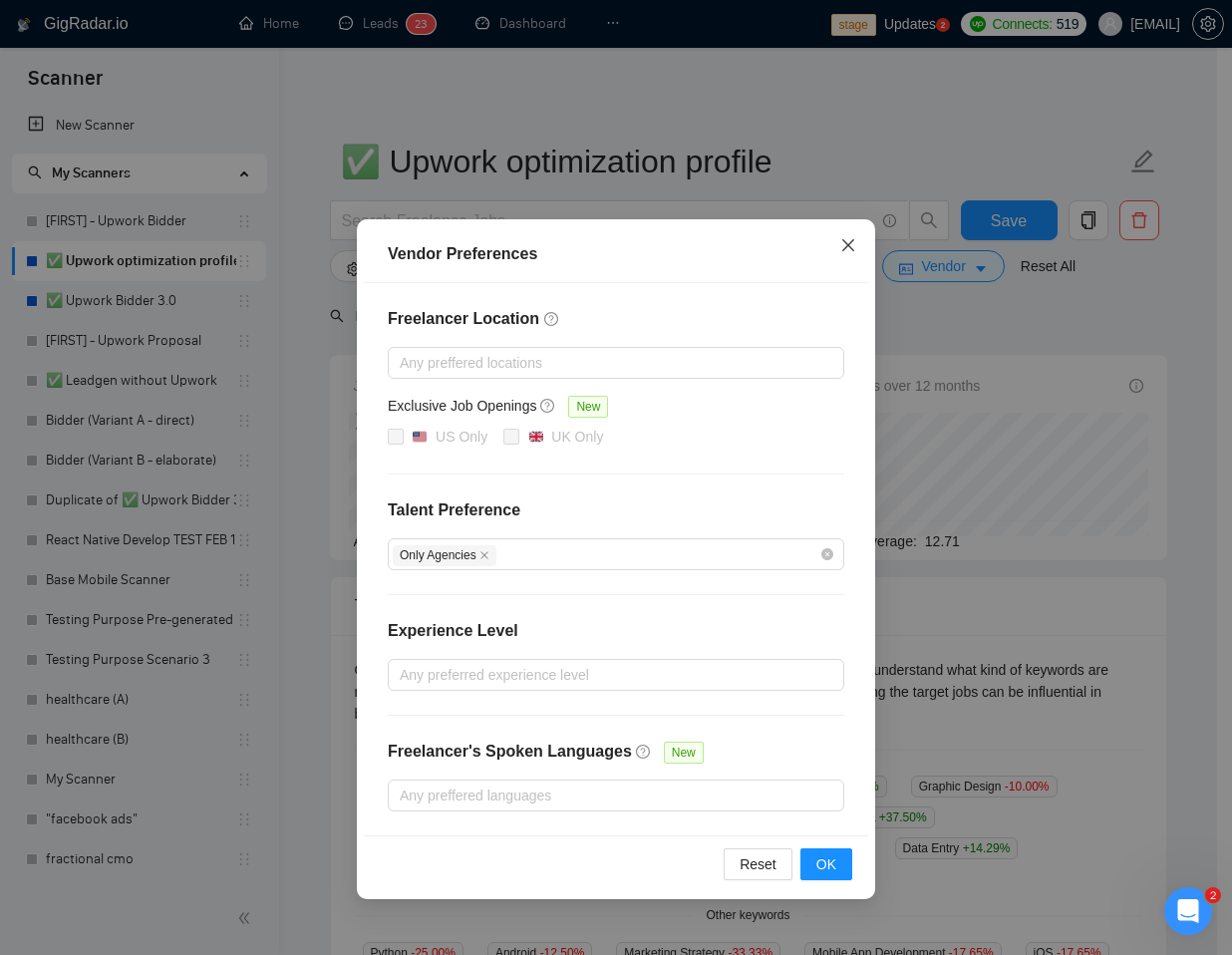 click 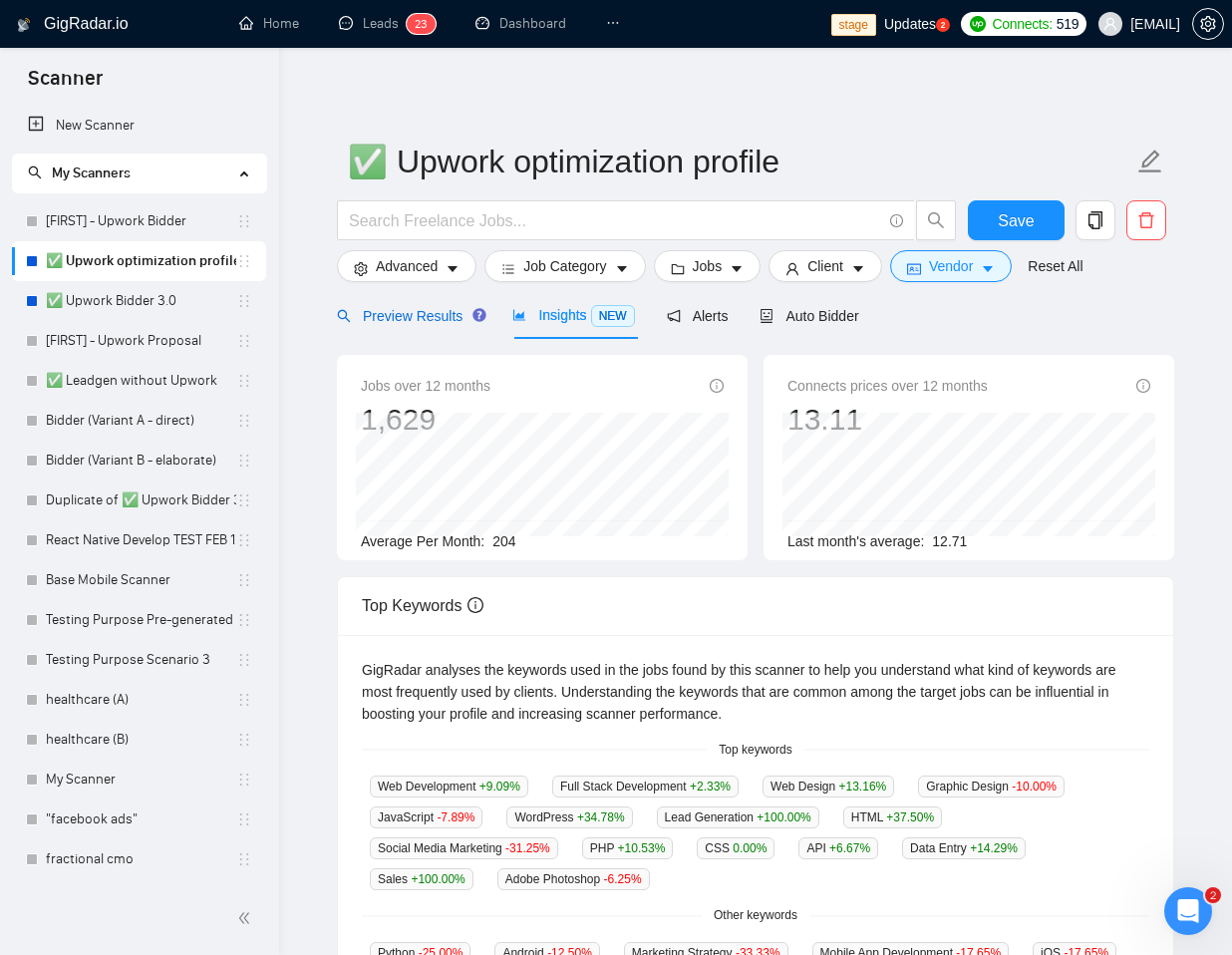 click on "Preview Results" at bounding box center (409, 316) 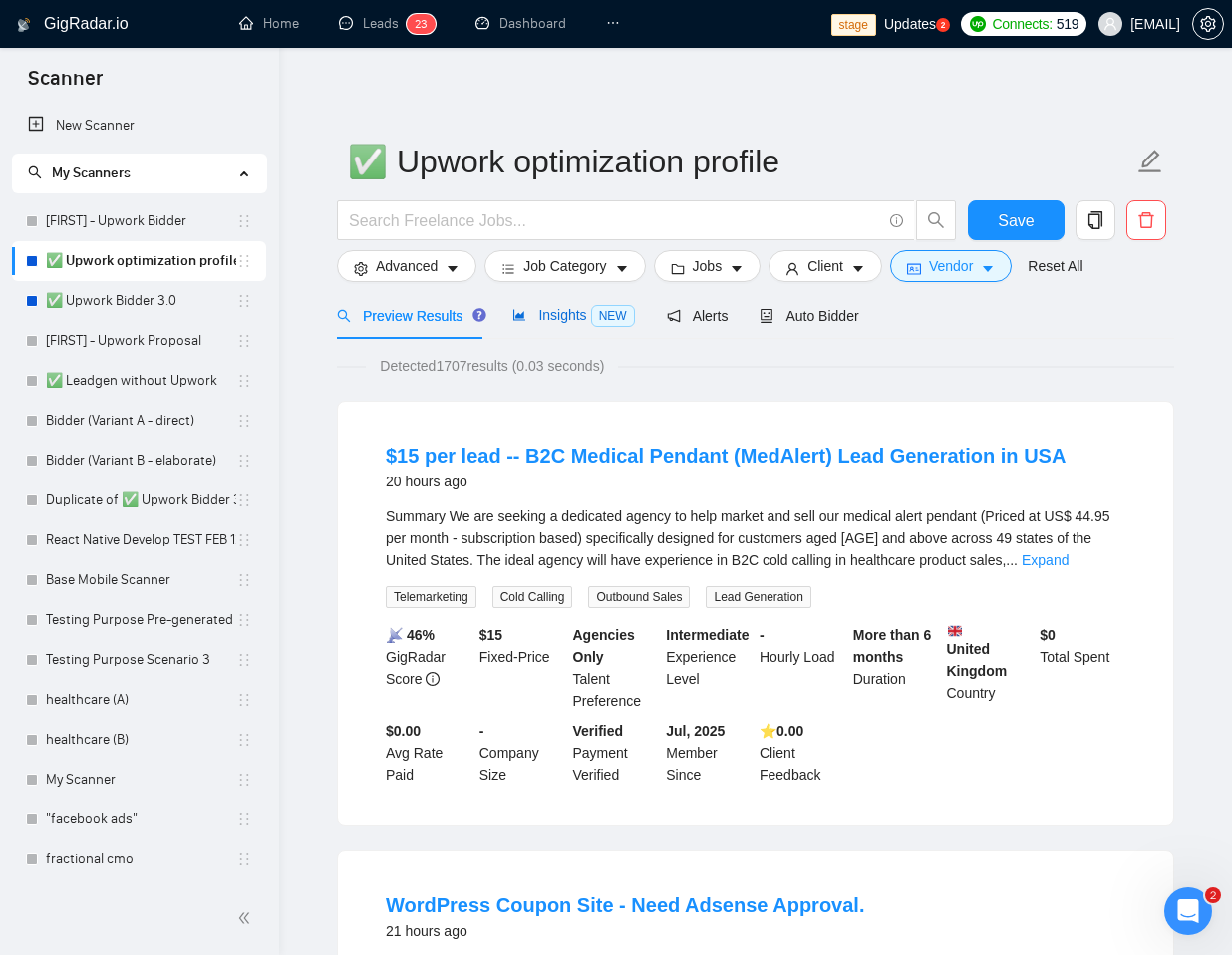 click on "Insights NEW" at bounding box center [573, 315] 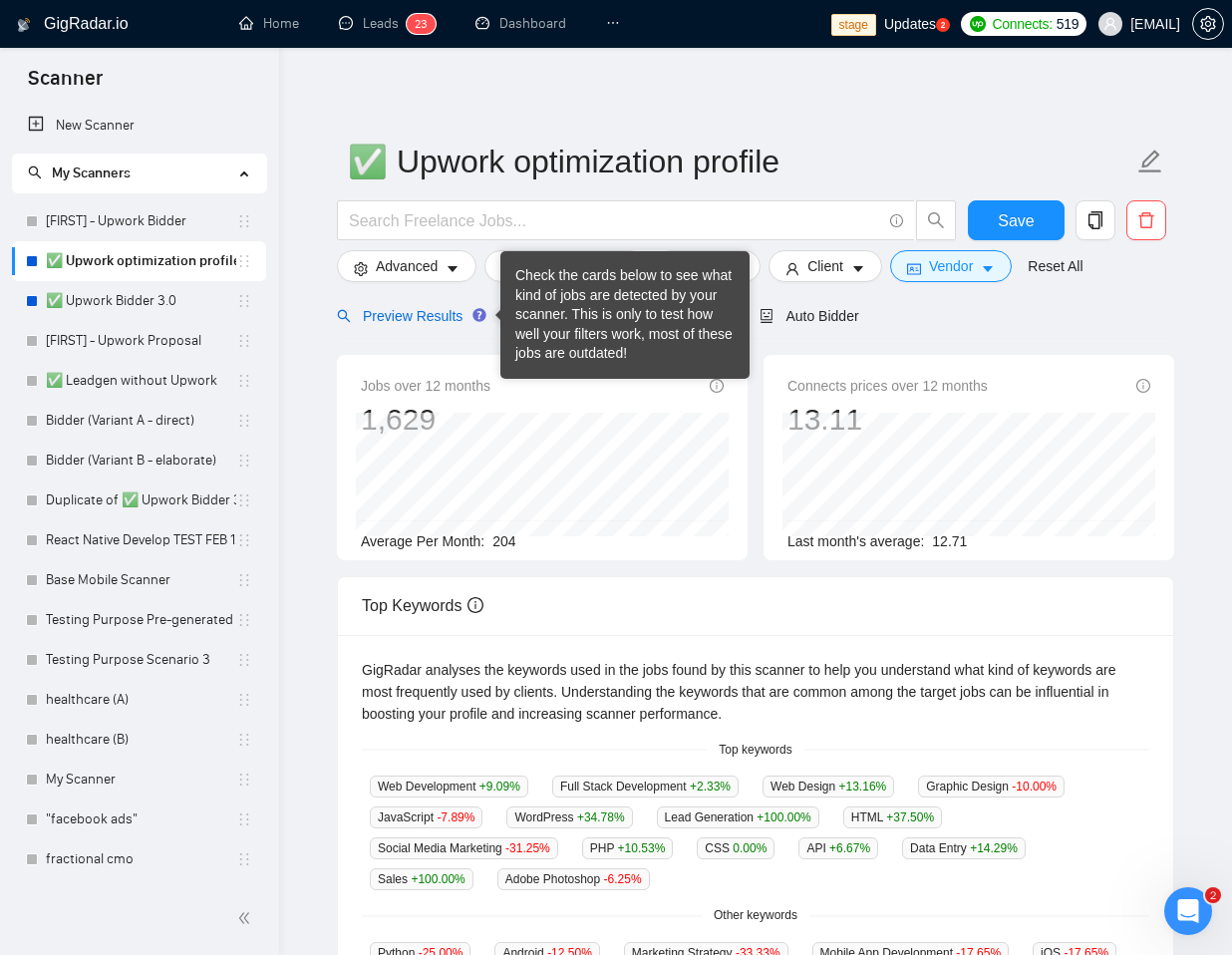 click on "Preview Results" at bounding box center (409, 316) 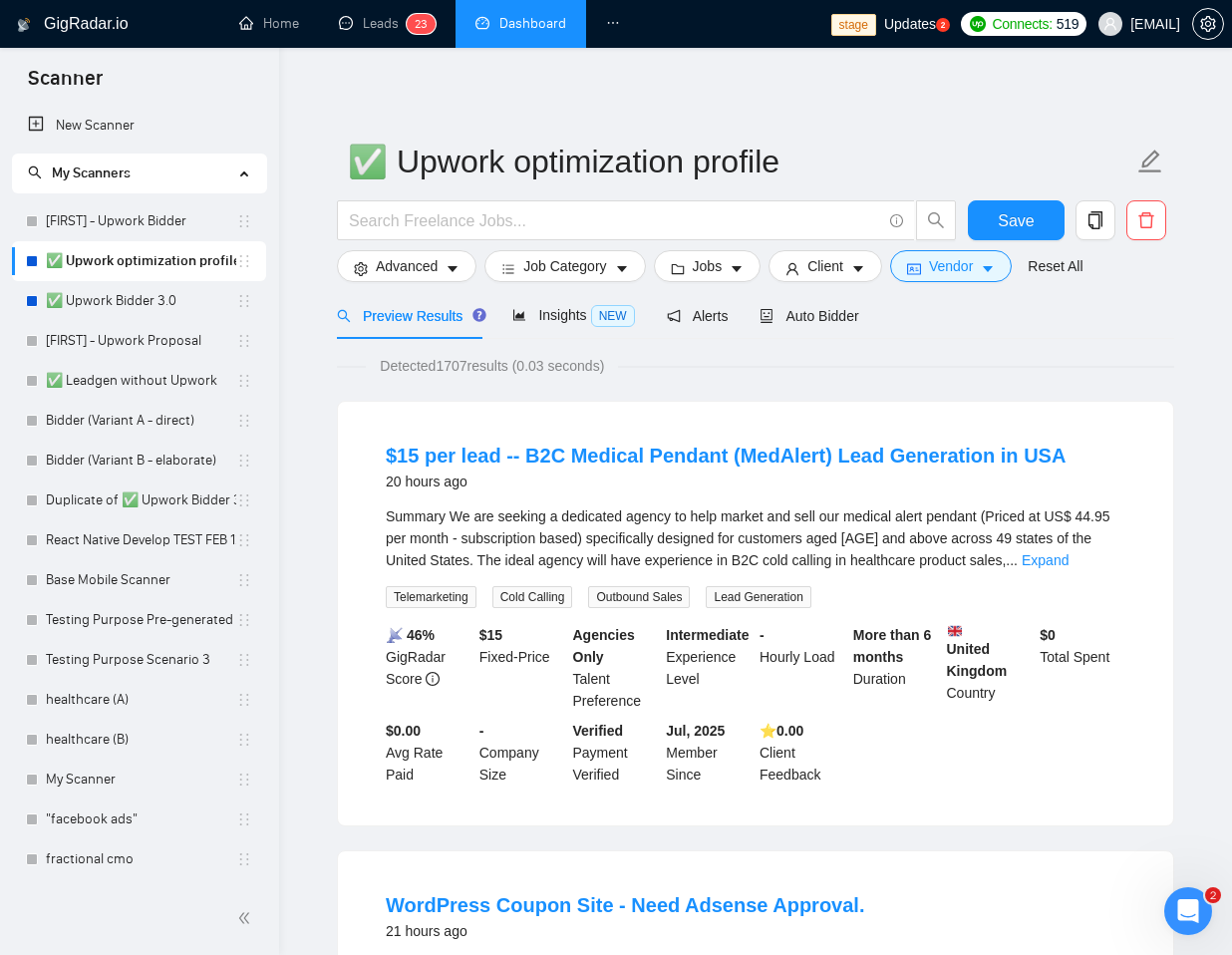 click on "Dashboard" at bounding box center [520, 23] 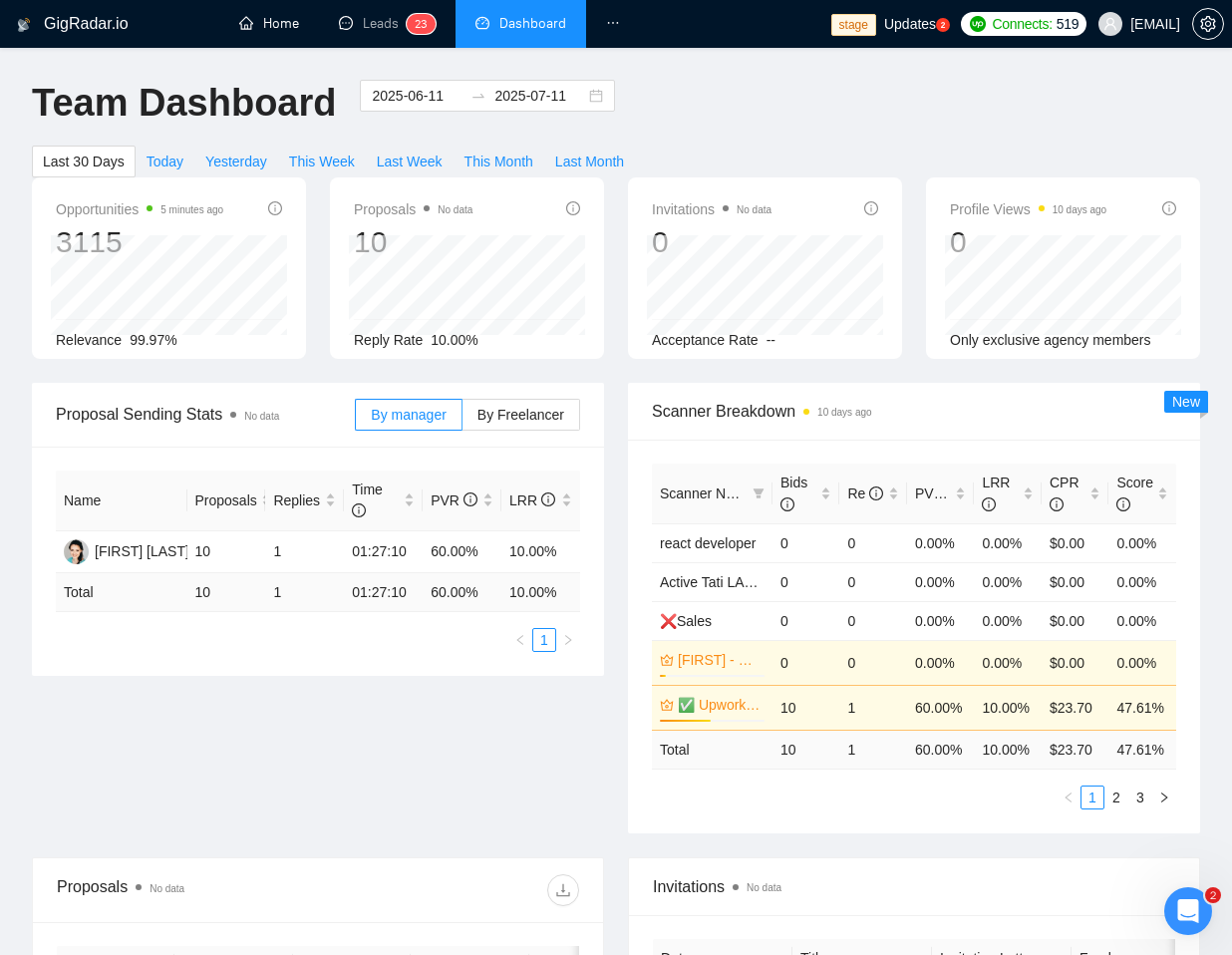 click on "Home" at bounding box center [269, 23] 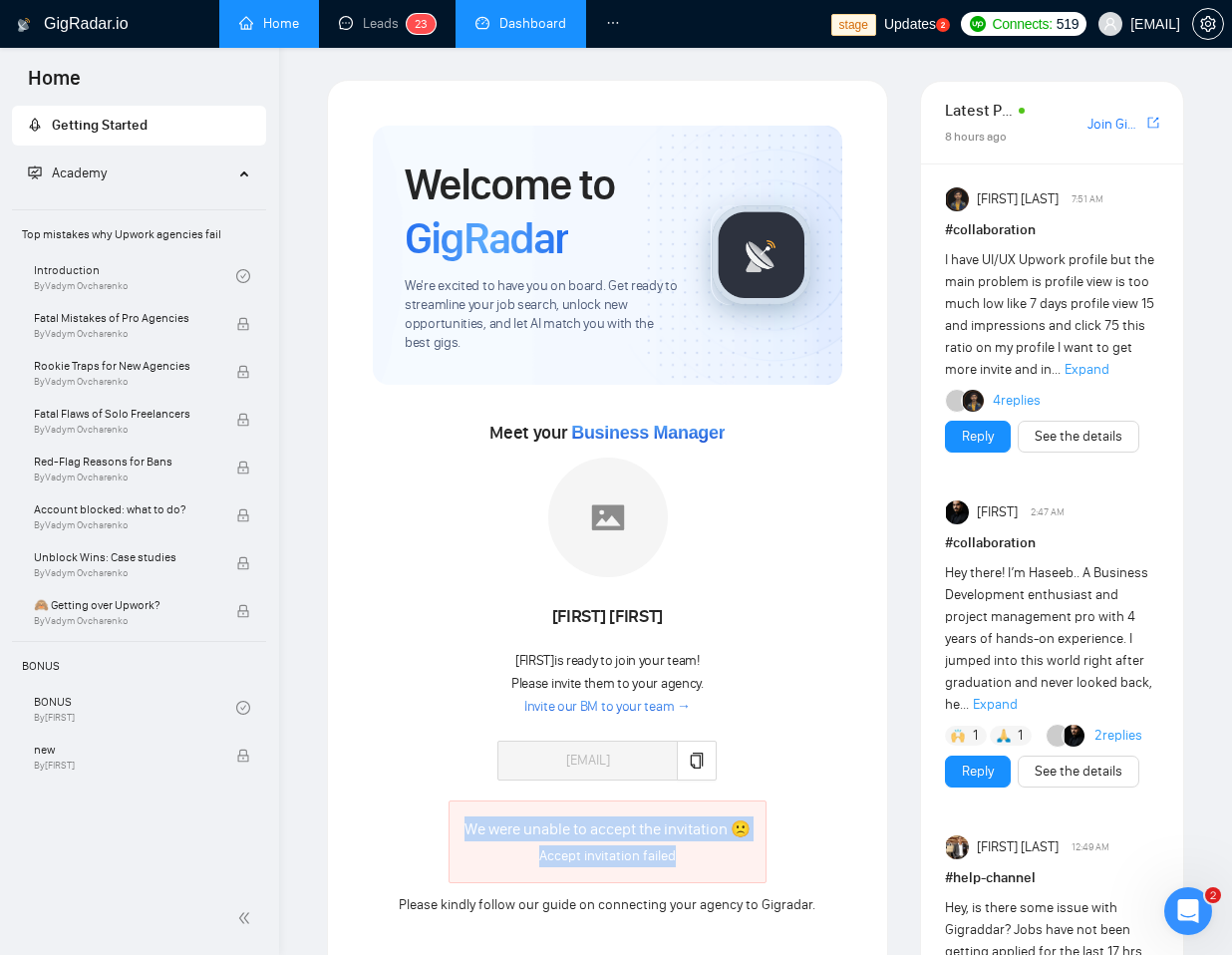 drag, startPoint x: 689, startPoint y: 862, endPoint x: 449, endPoint y: 817, distance: 244.18231 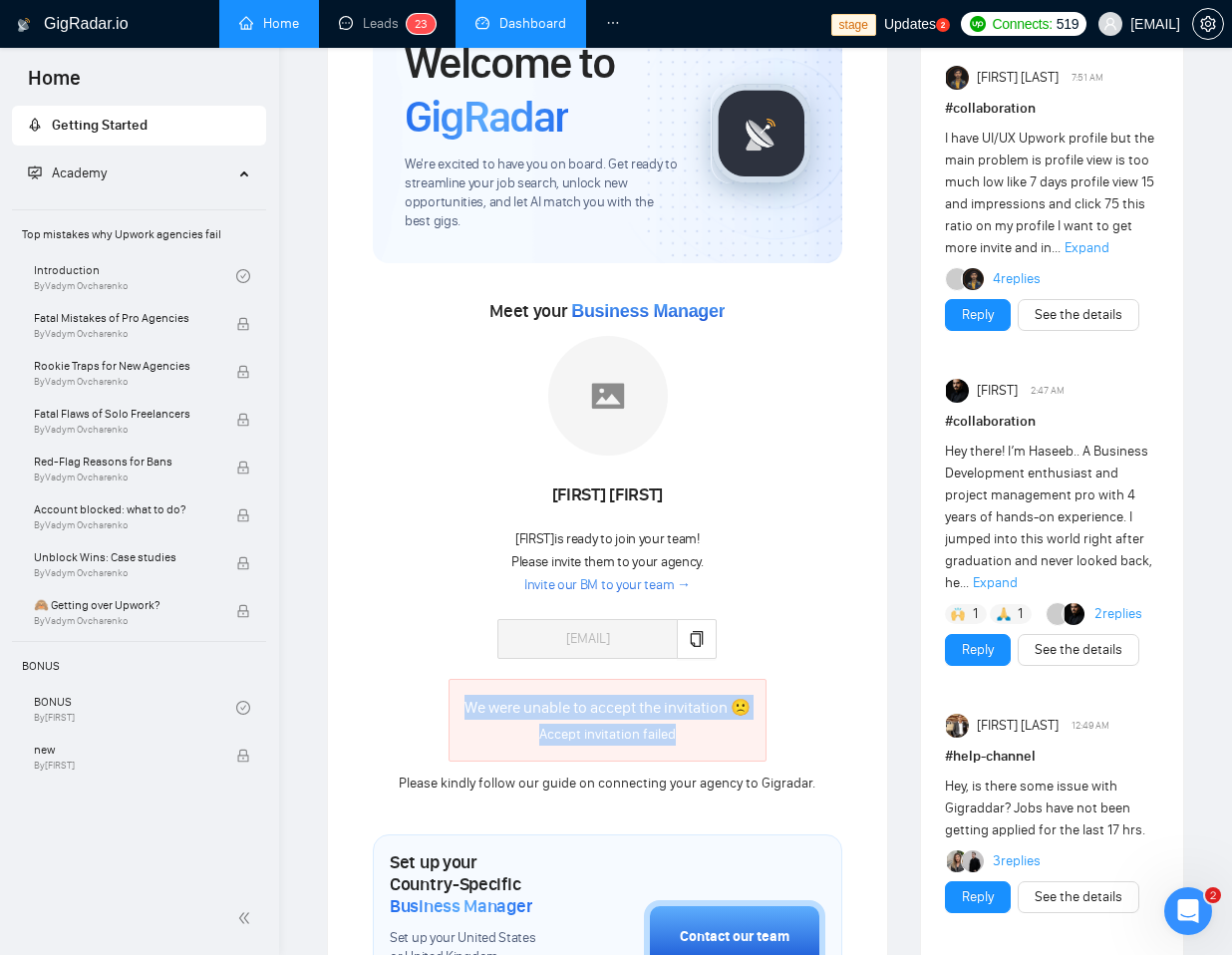 scroll, scrollTop: 158, scrollLeft: 0, axis: vertical 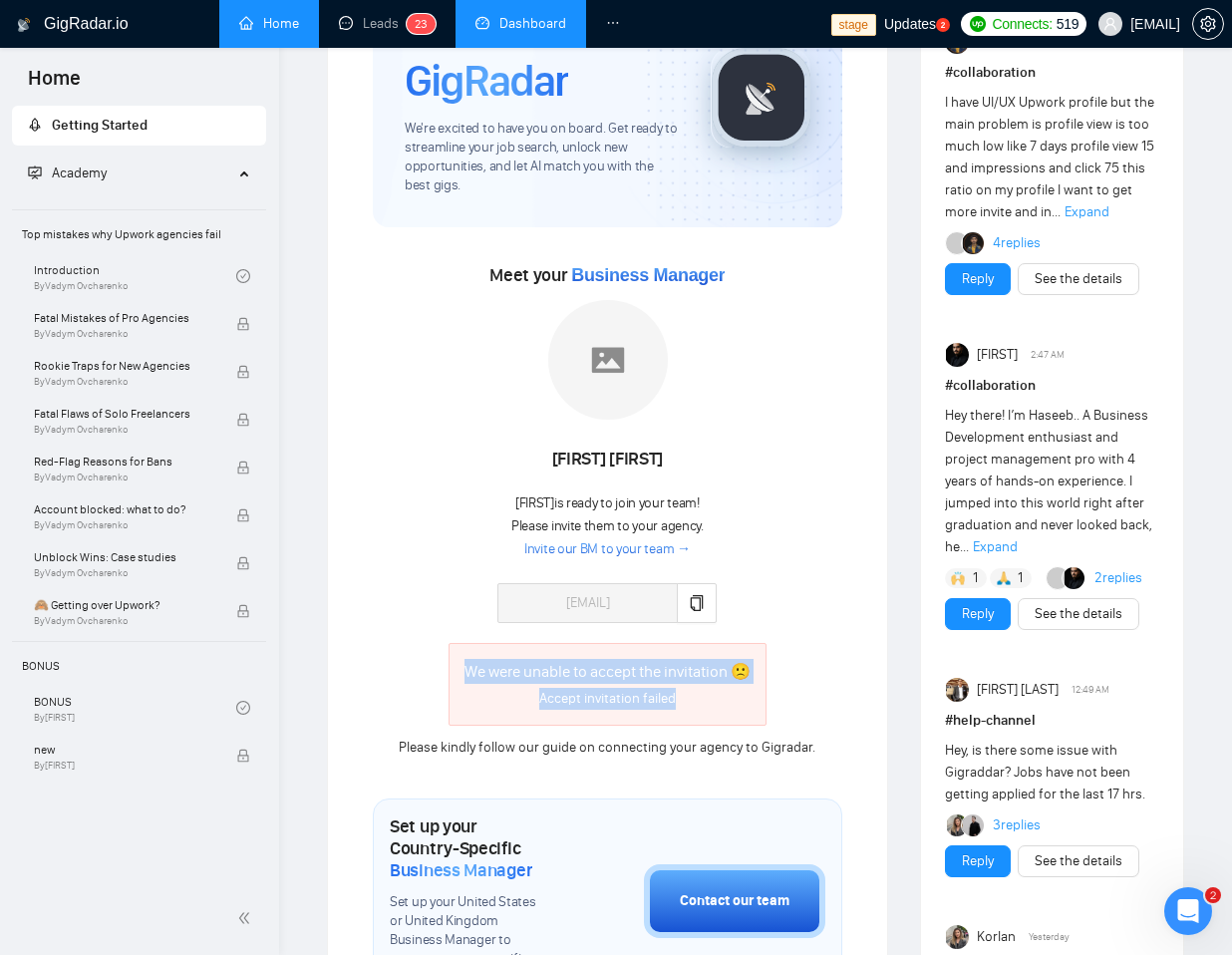 click on "Naswati   Naswati Naswati  is ready to join your team! Please invite them to your agency. Invite our BM to your team → [EMAIL] We were unable to accept the invitation 🙁 Accept invitation failed Please kindly follow   our guide   on connecting your agency to Gigradar." at bounding box center (607, 528) 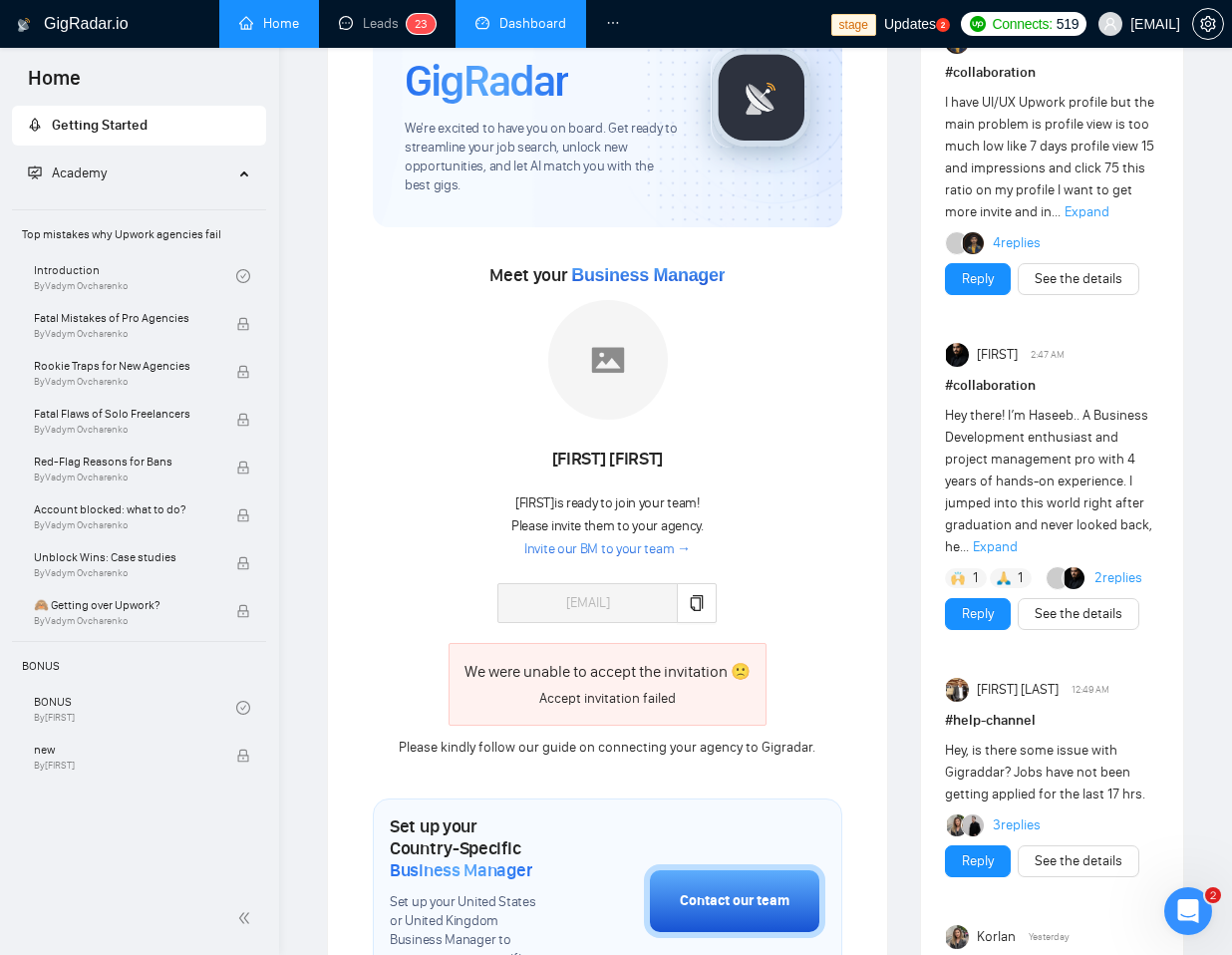 click on "Naswati   Naswati Naswati  is ready to join your team! Please invite them to your agency. Invite our BM to your team → [EMAIL]" at bounding box center [607, 461] 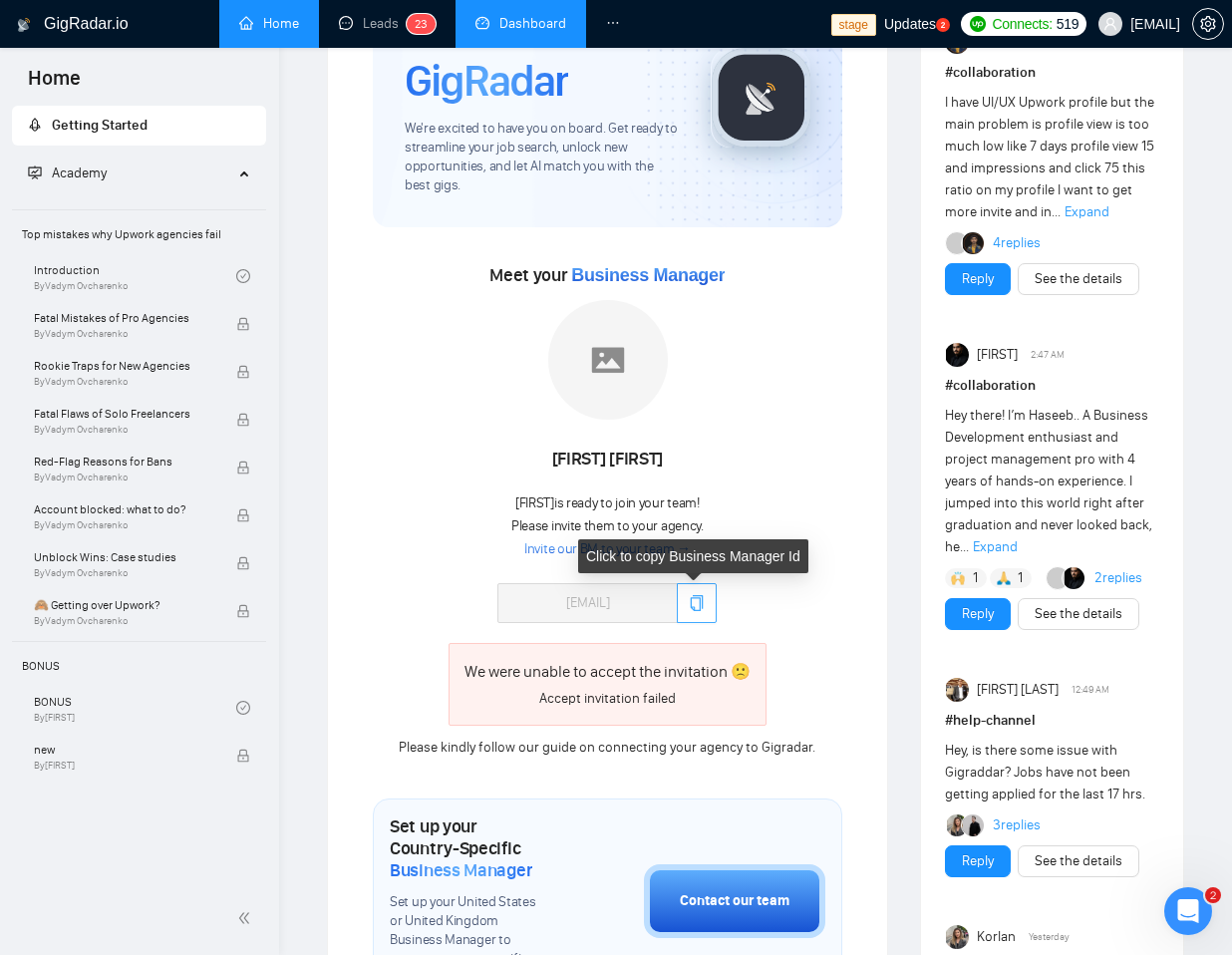 click 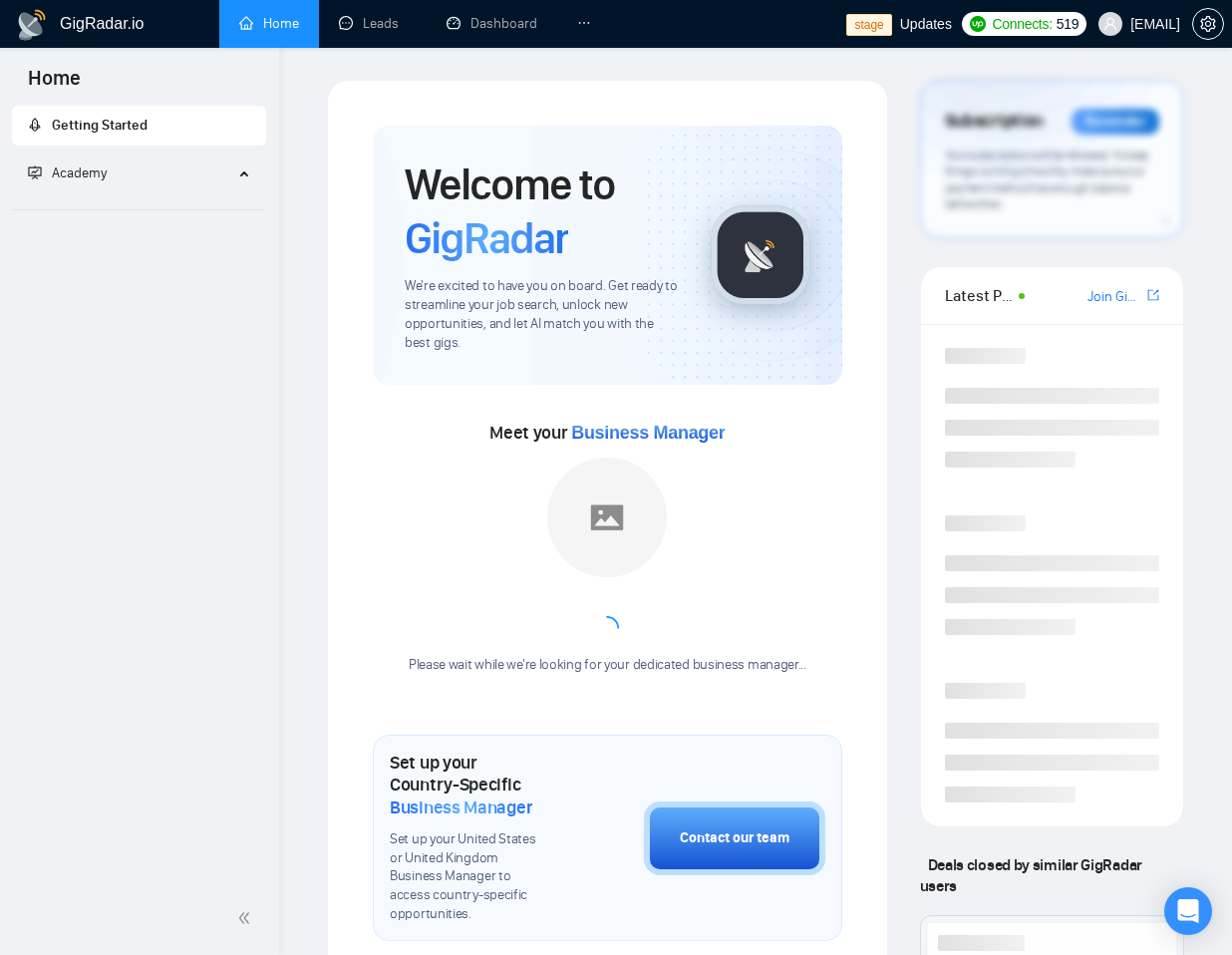 scroll, scrollTop: 158, scrollLeft: 0, axis: vertical 